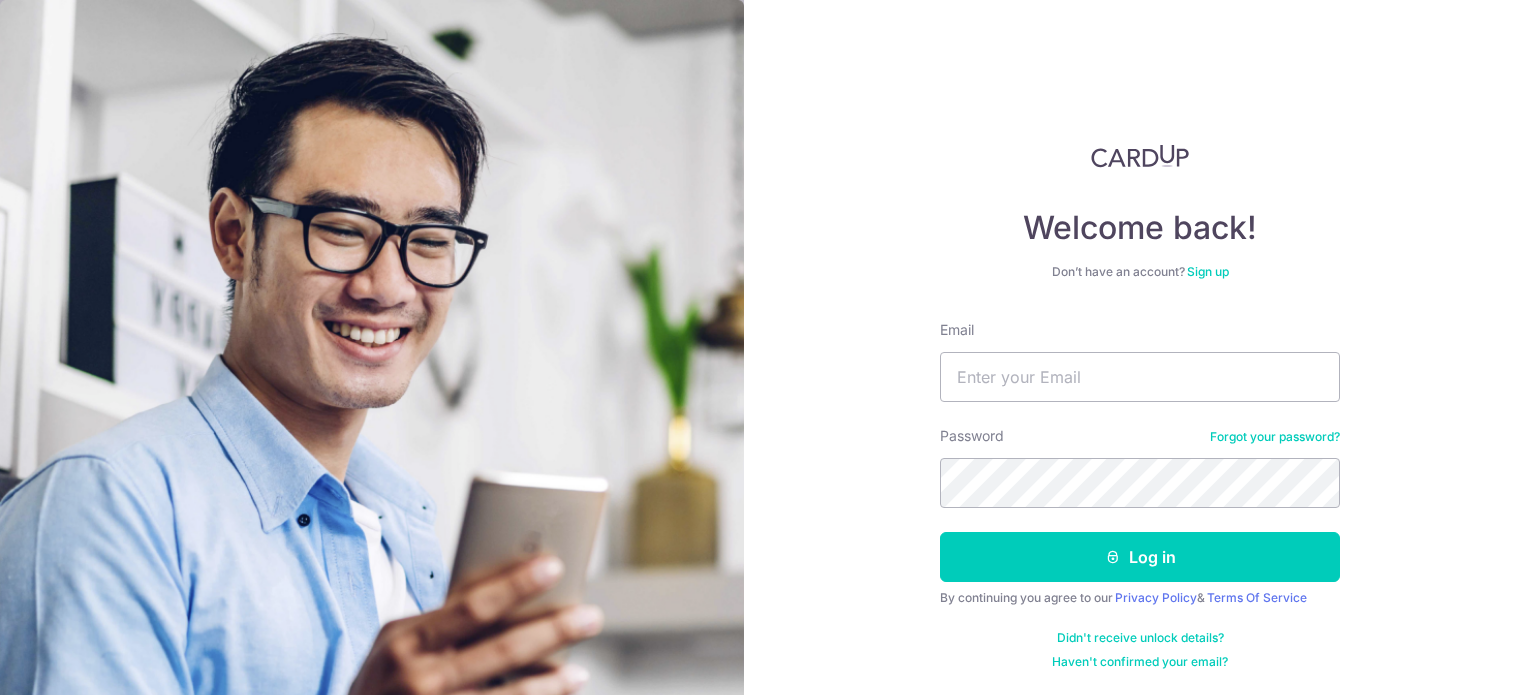 scroll, scrollTop: 0, scrollLeft: 0, axis: both 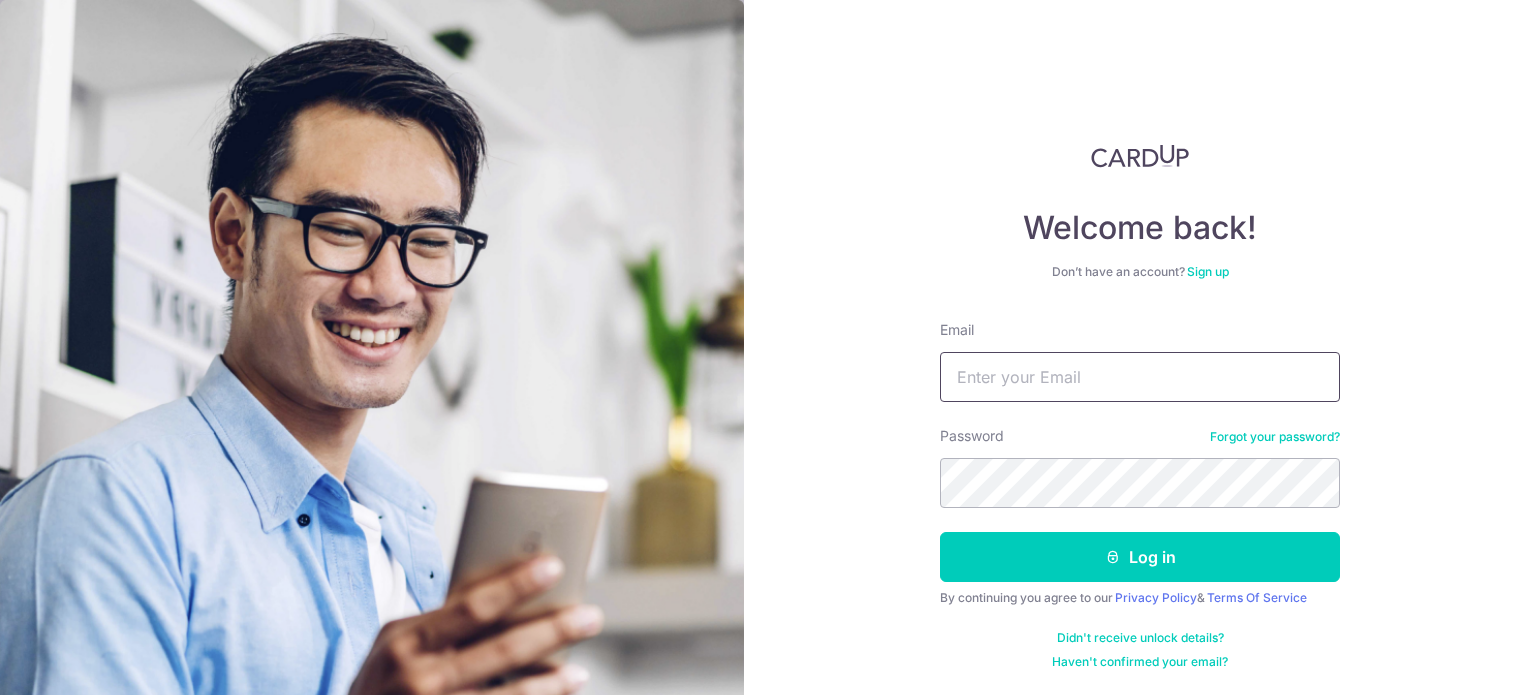 click on "Email" at bounding box center (1140, 377) 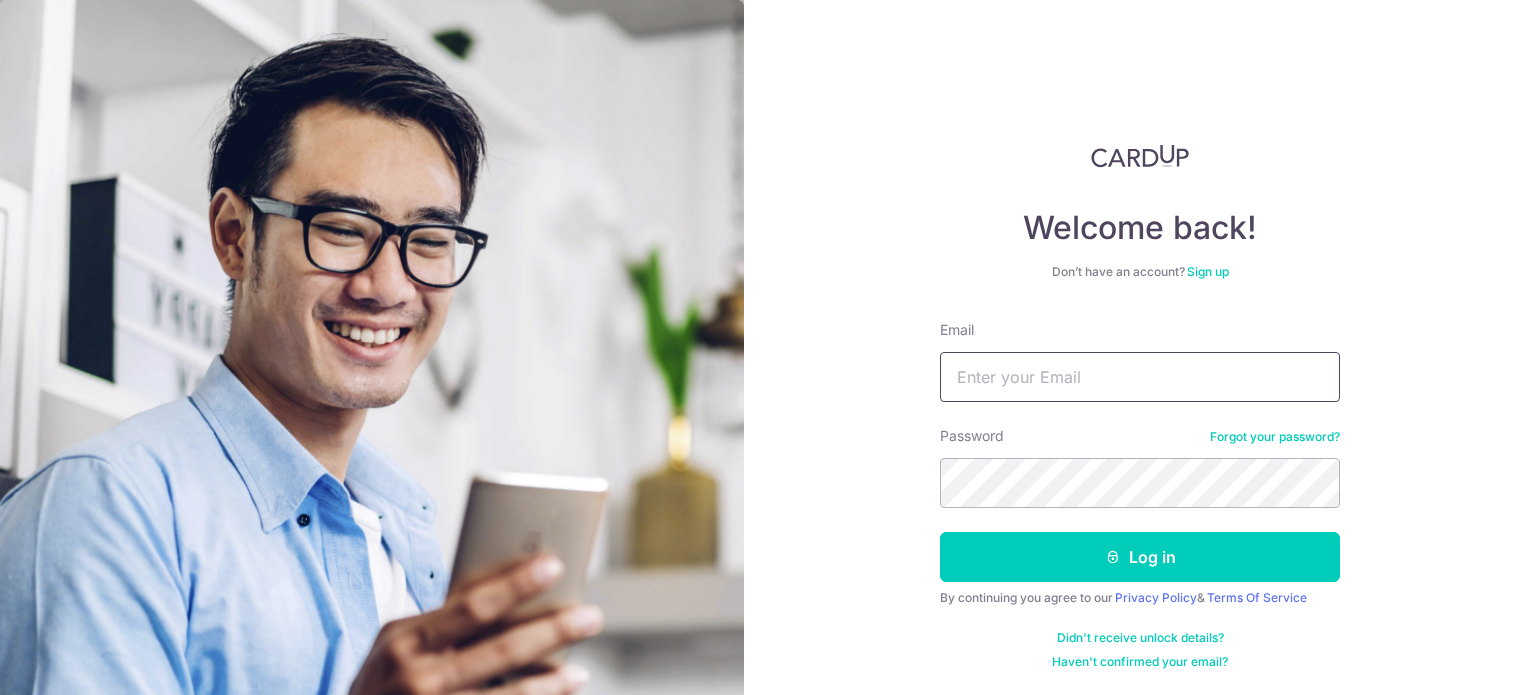 type on "cheewee777@yahoo.com" 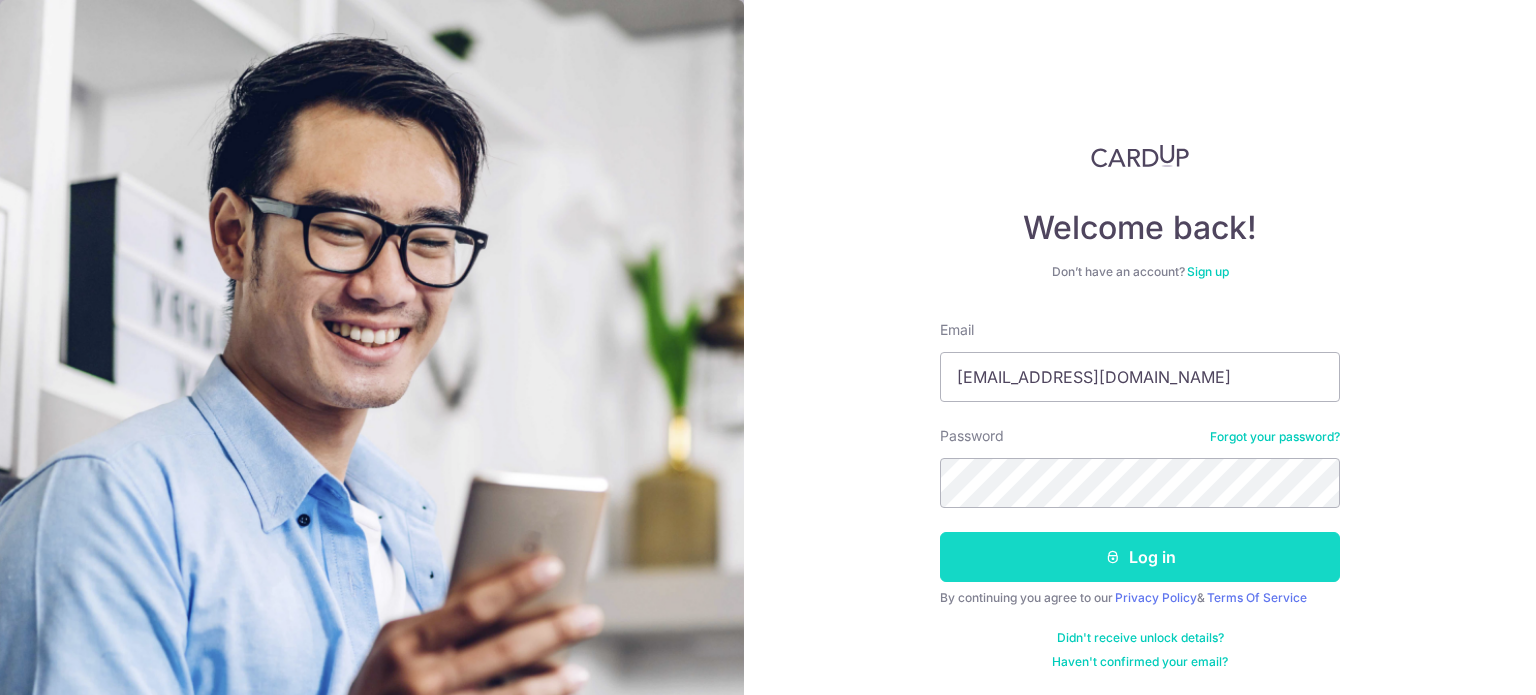 click on "Log in" at bounding box center [1140, 557] 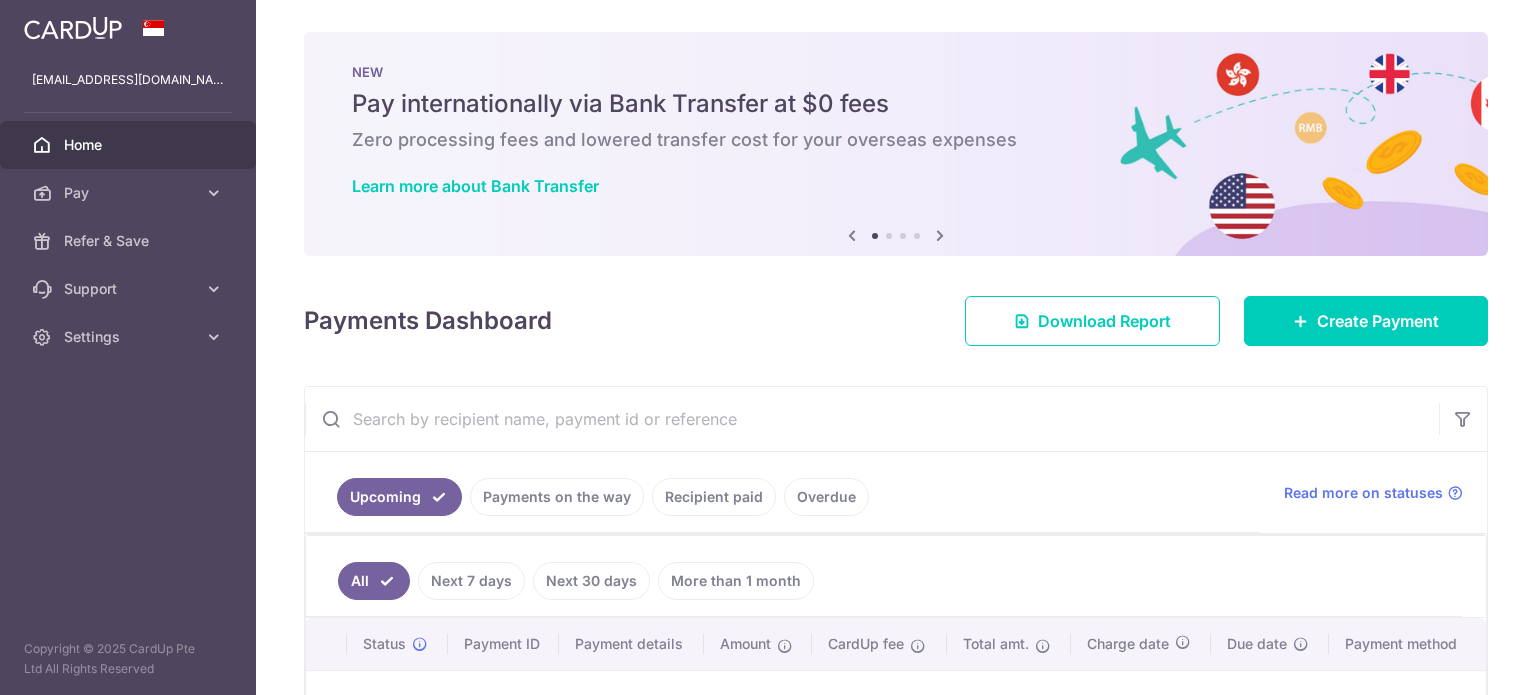 scroll, scrollTop: 0, scrollLeft: 0, axis: both 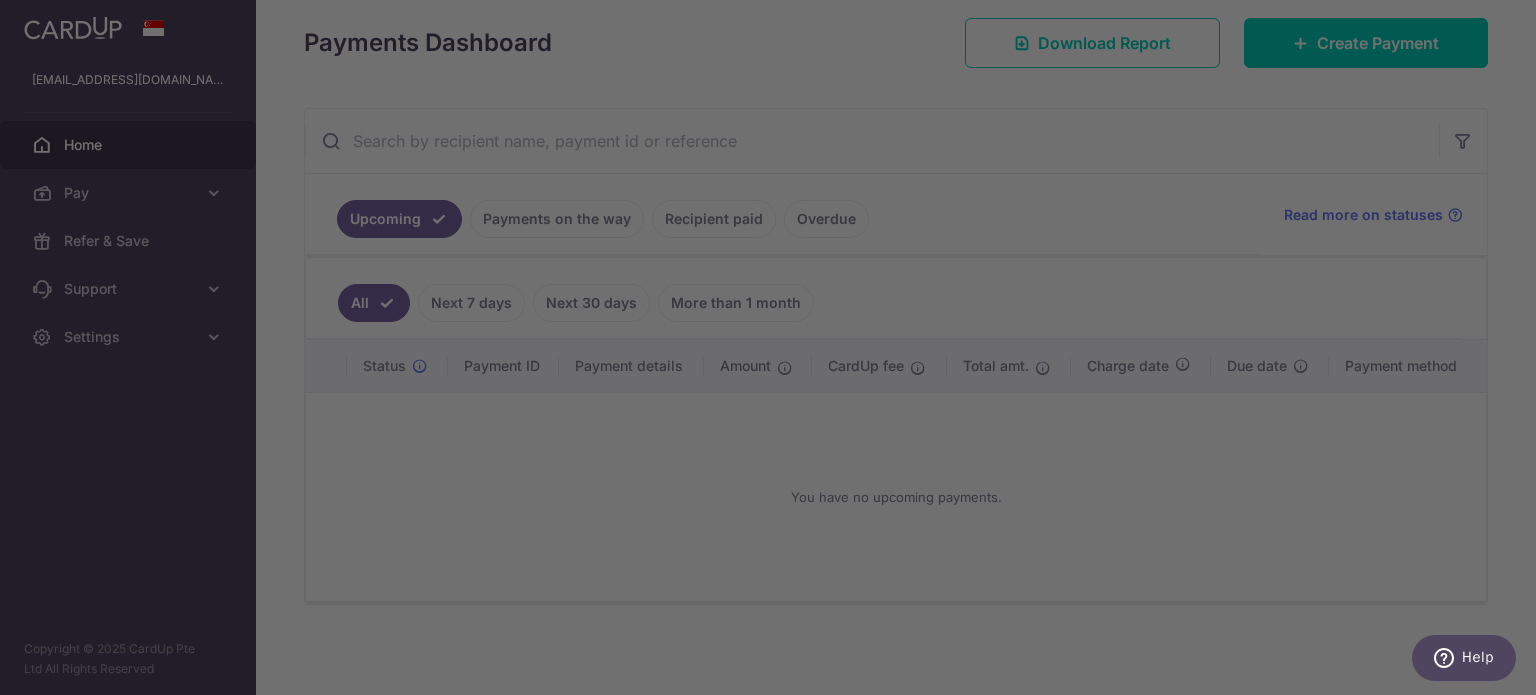 click at bounding box center [775, 351] 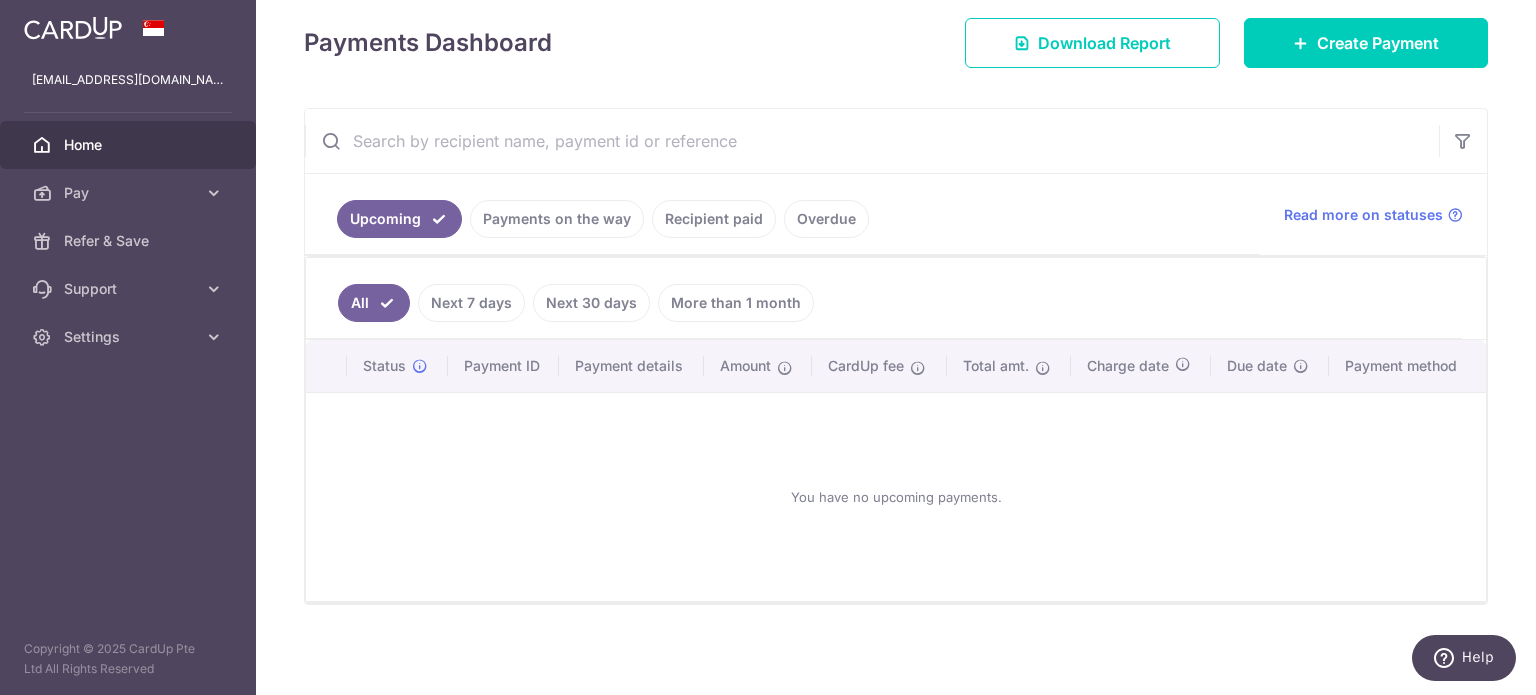 click on "Recipient paid" at bounding box center [714, 219] 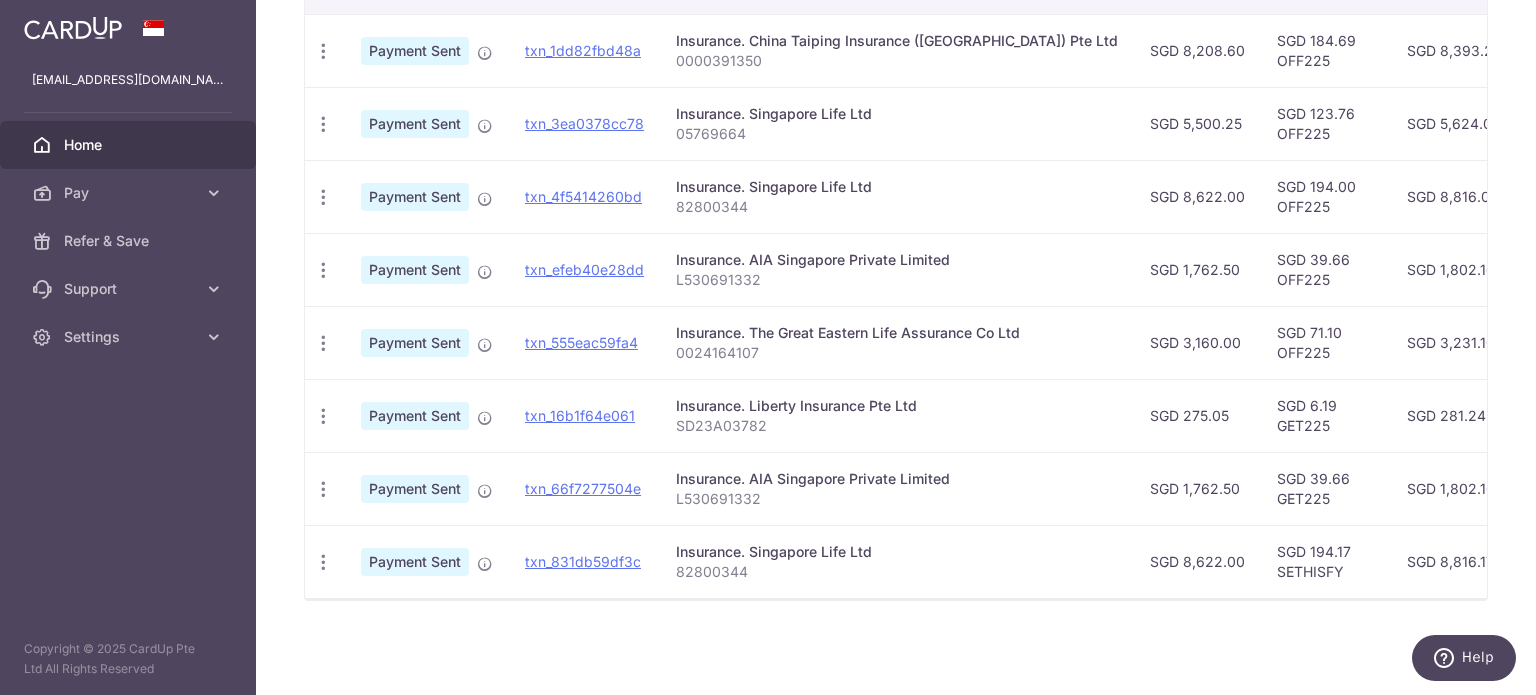 scroll, scrollTop: 0, scrollLeft: 0, axis: both 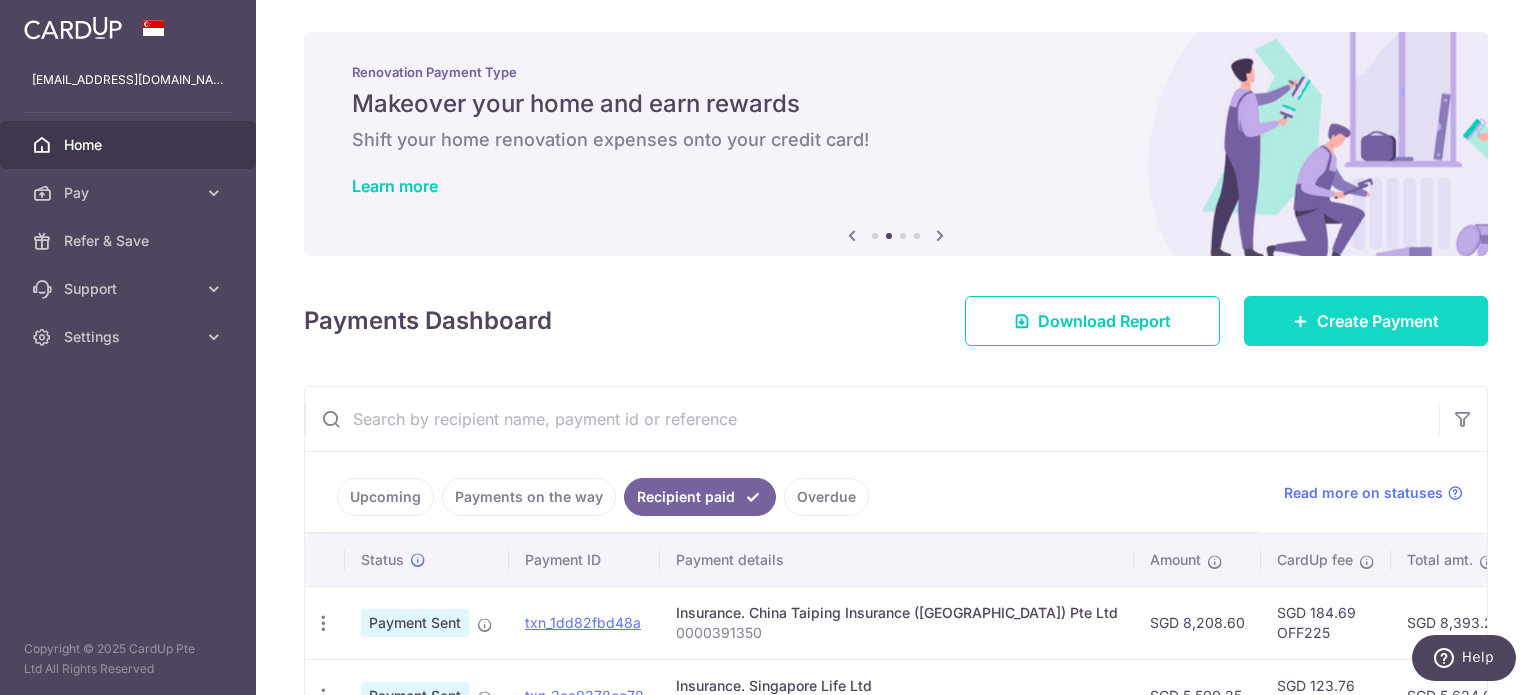 click on "Create Payment" at bounding box center (1378, 321) 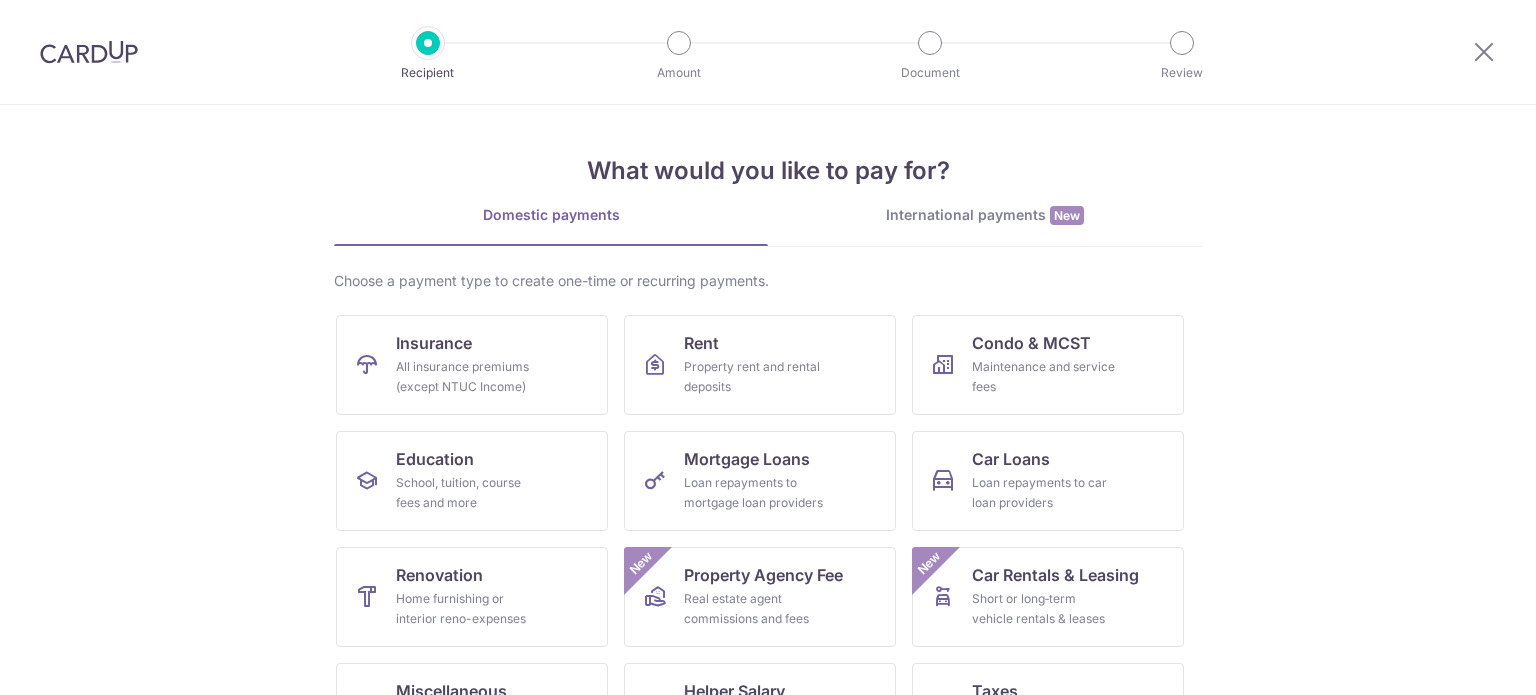 scroll, scrollTop: 0, scrollLeft: 0, axis: both 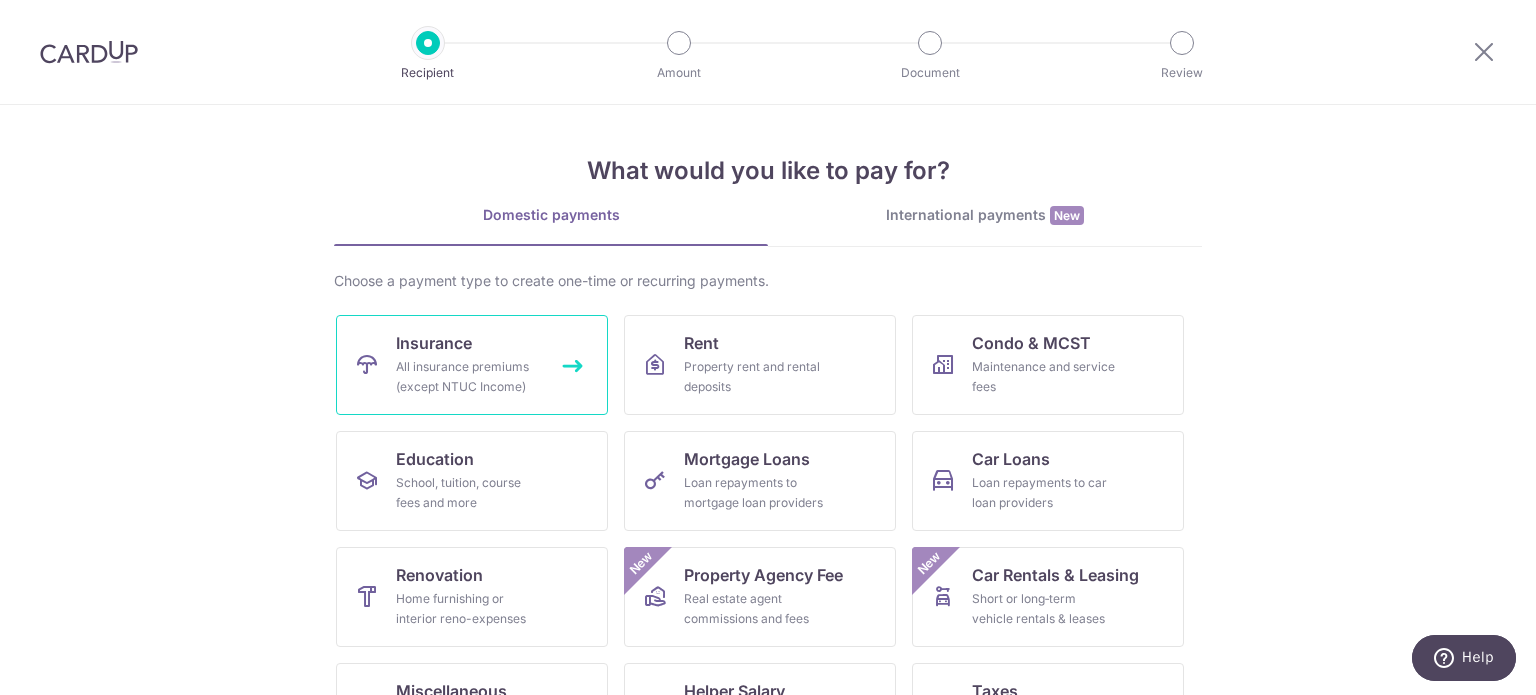 click on "All insurance premiums (except NTUC Income)" at bounding box center (468, 377) 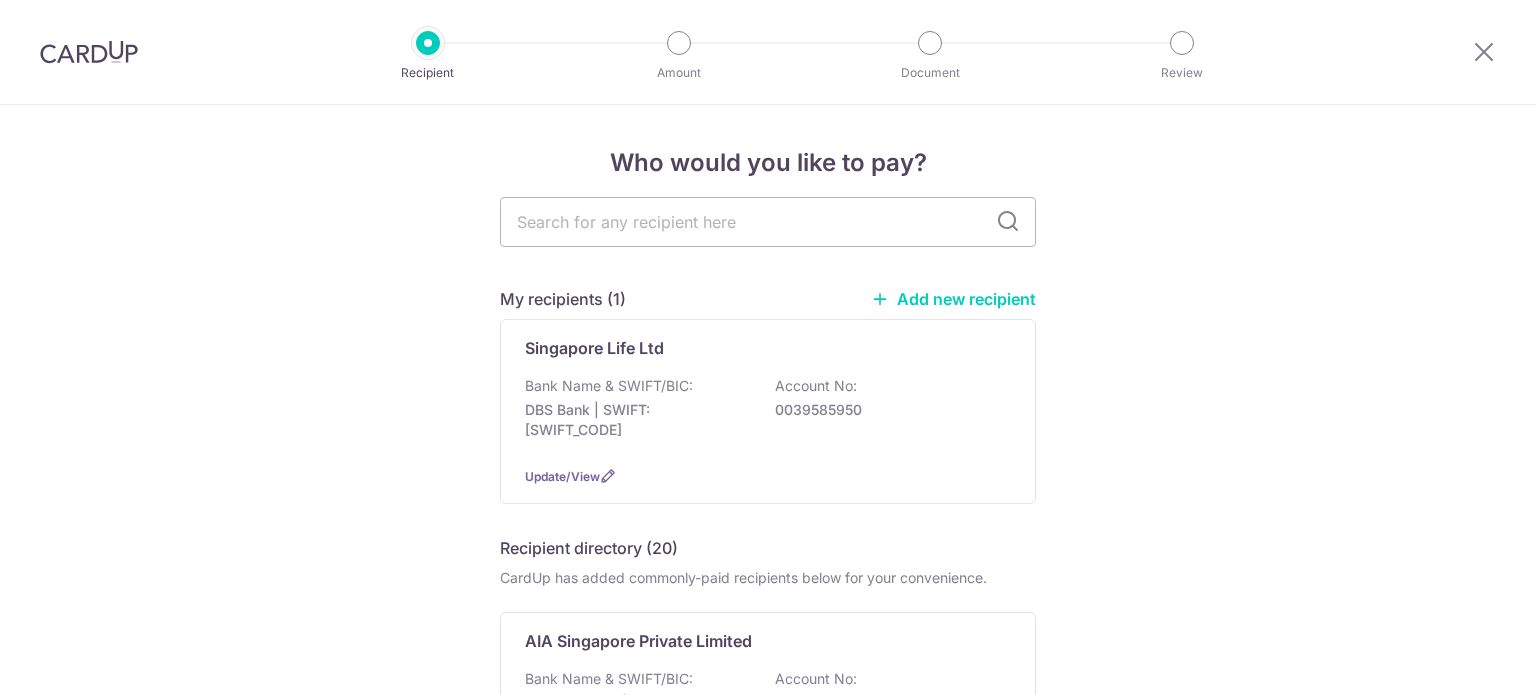 scroll, scrollTop: 0, scrollLeft: 0, axis: both 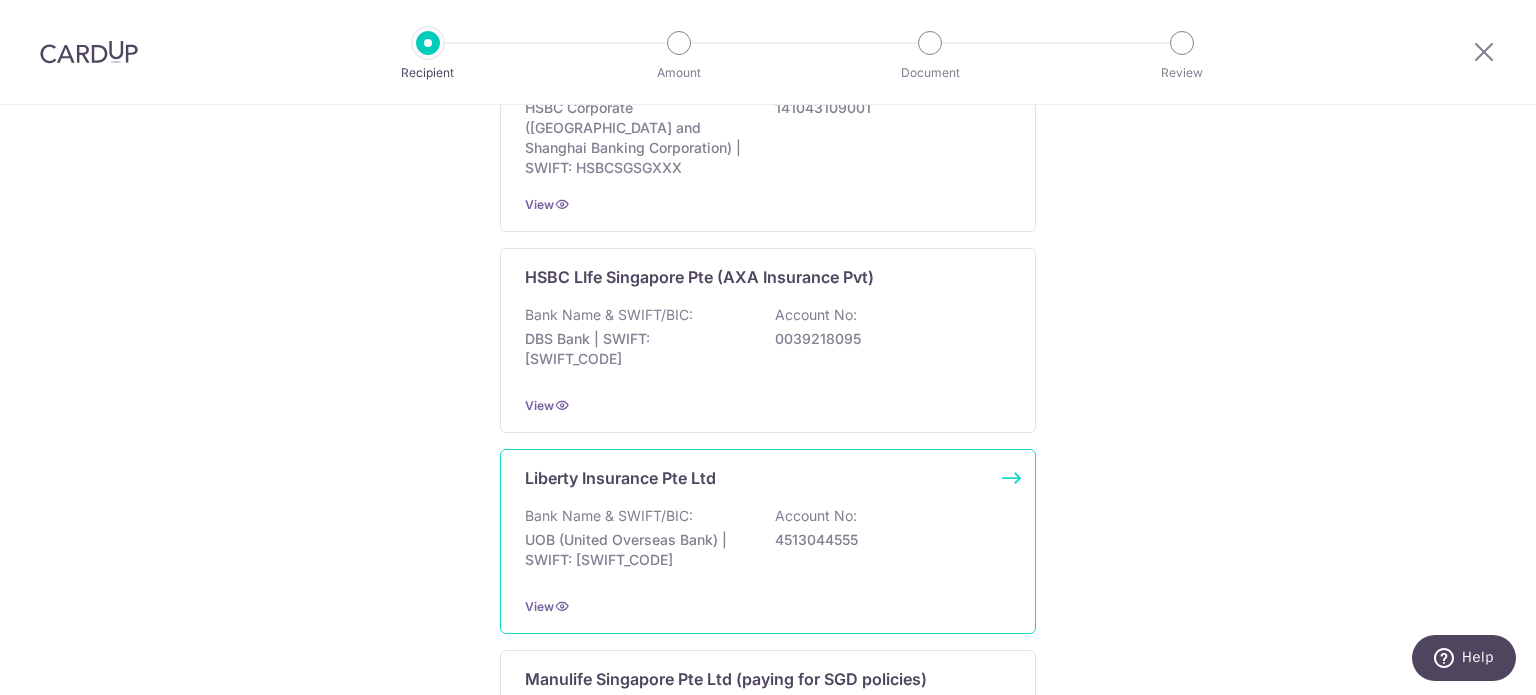 click on "Bank Name & SWIFT/BIC:" at bounding box center (609, 516) 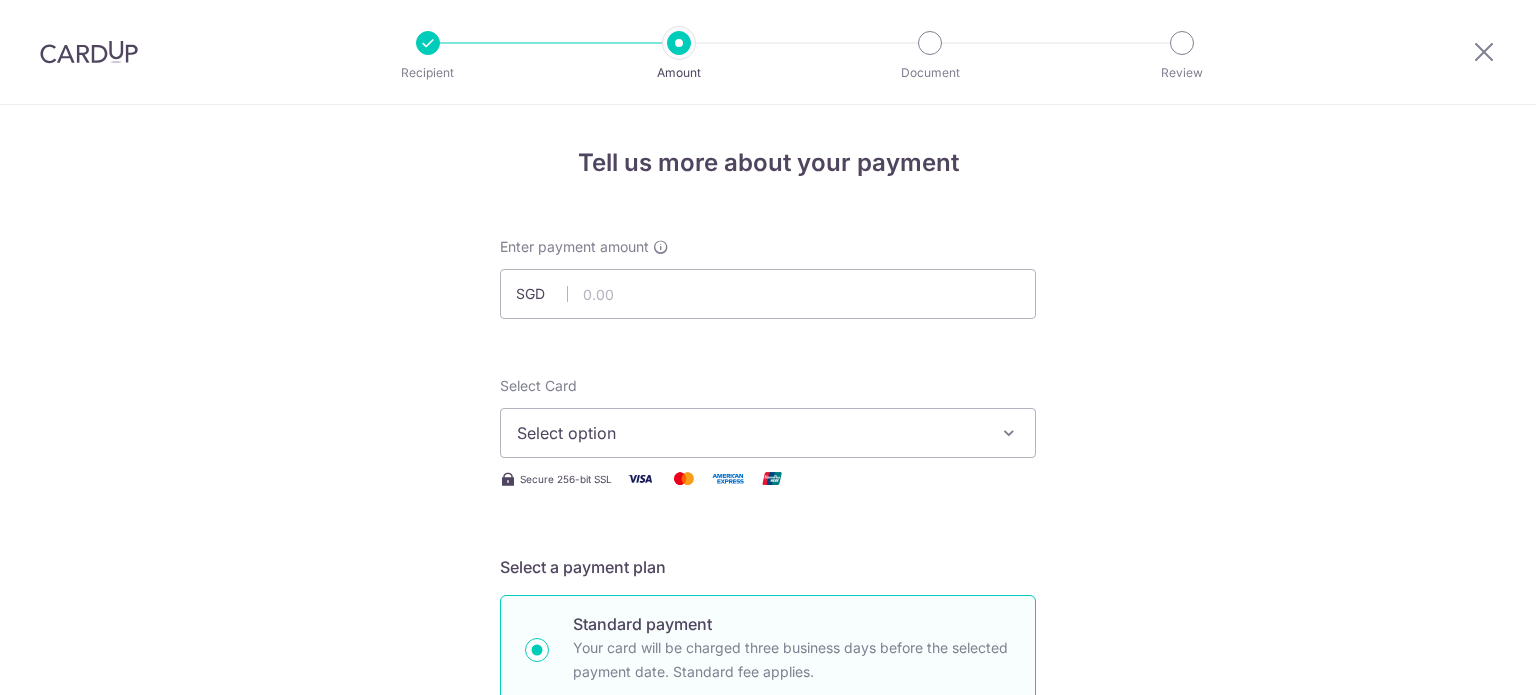 scroll, scrollTop: 0, scrollLeft: 0, axis: both 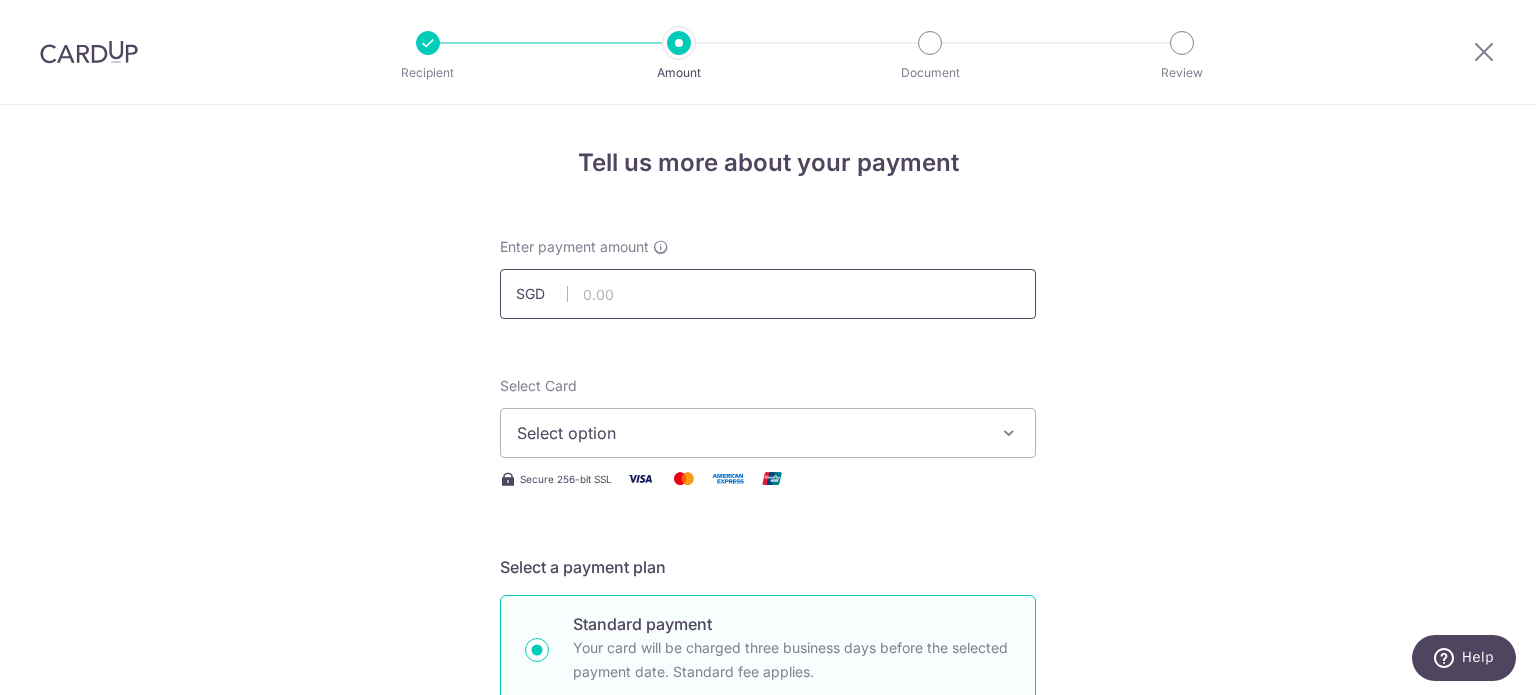 click at bounding box center (768, 294) 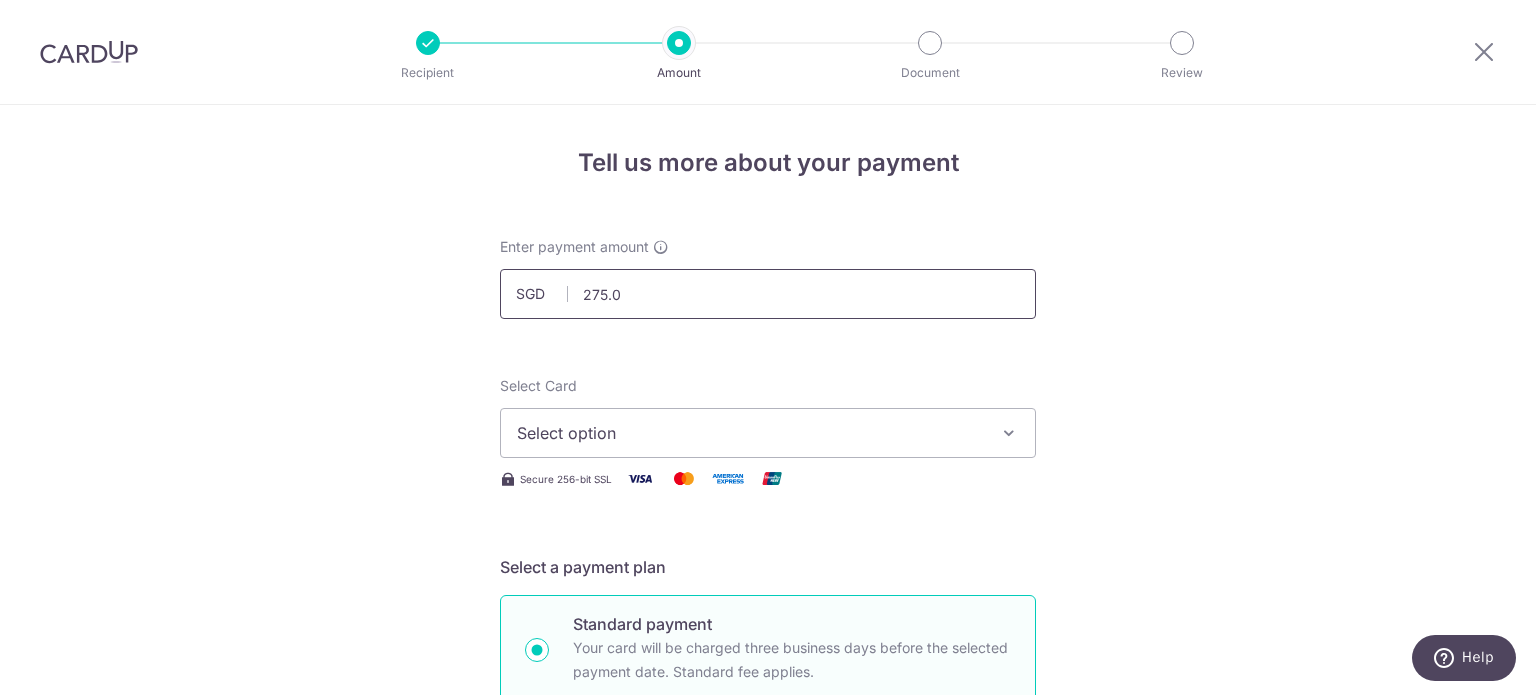 type on "275.05" 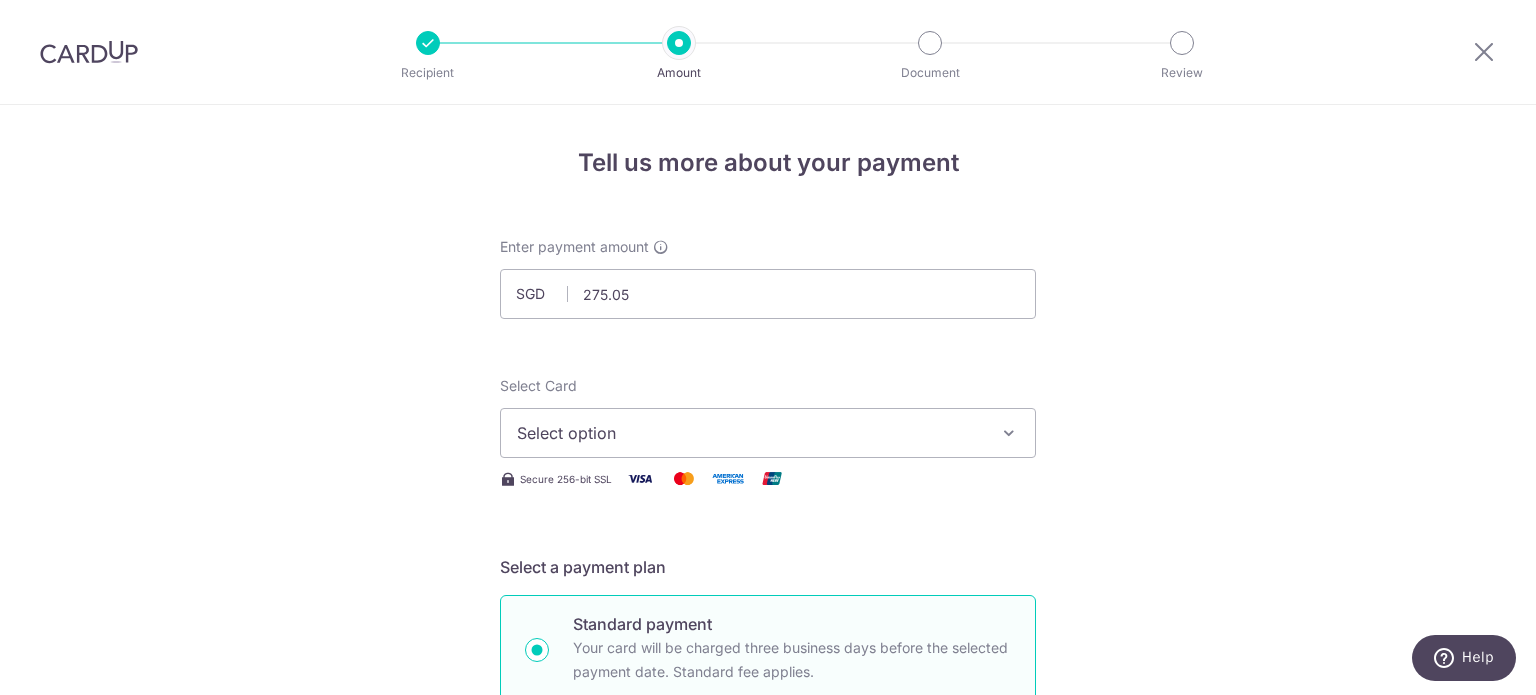 click on "Select option" at bounding box center (750, 433) 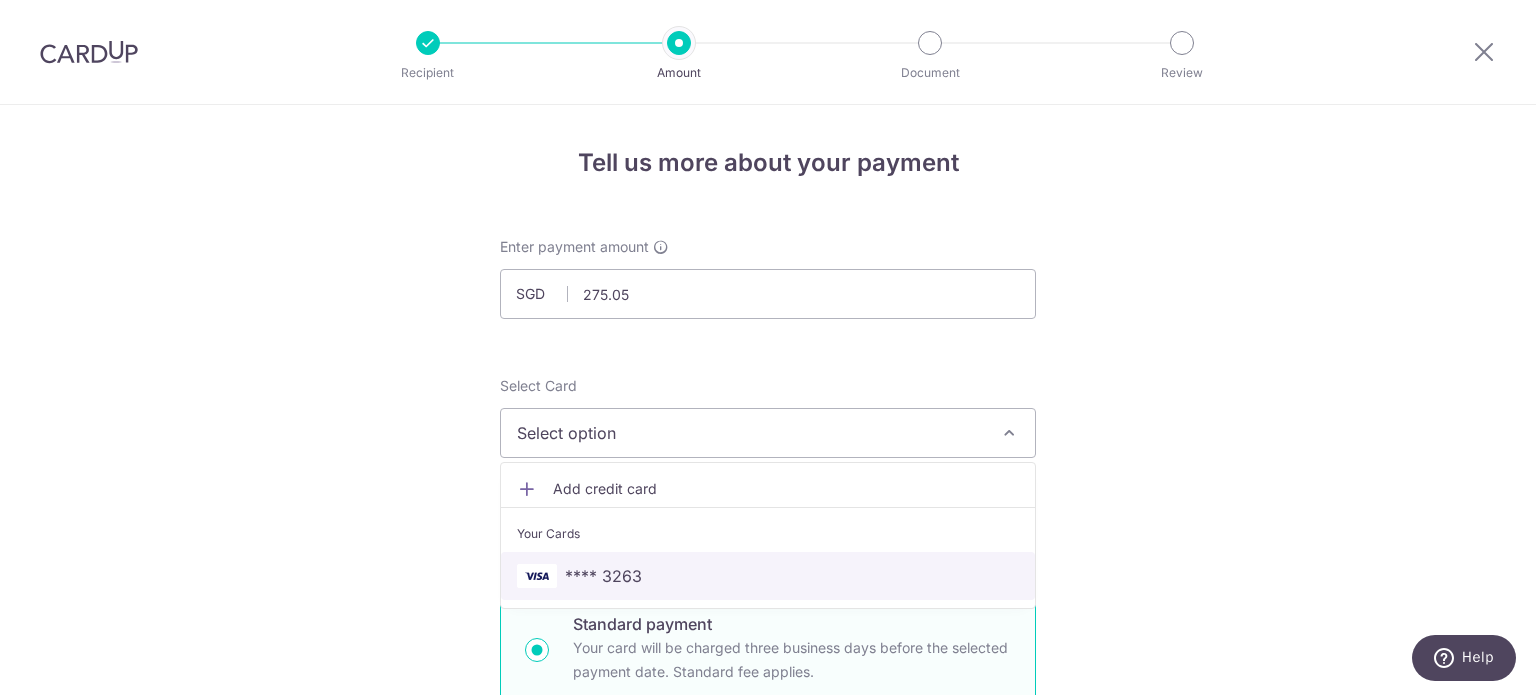 click on "**** 3263" at bounding box center (768, 576) 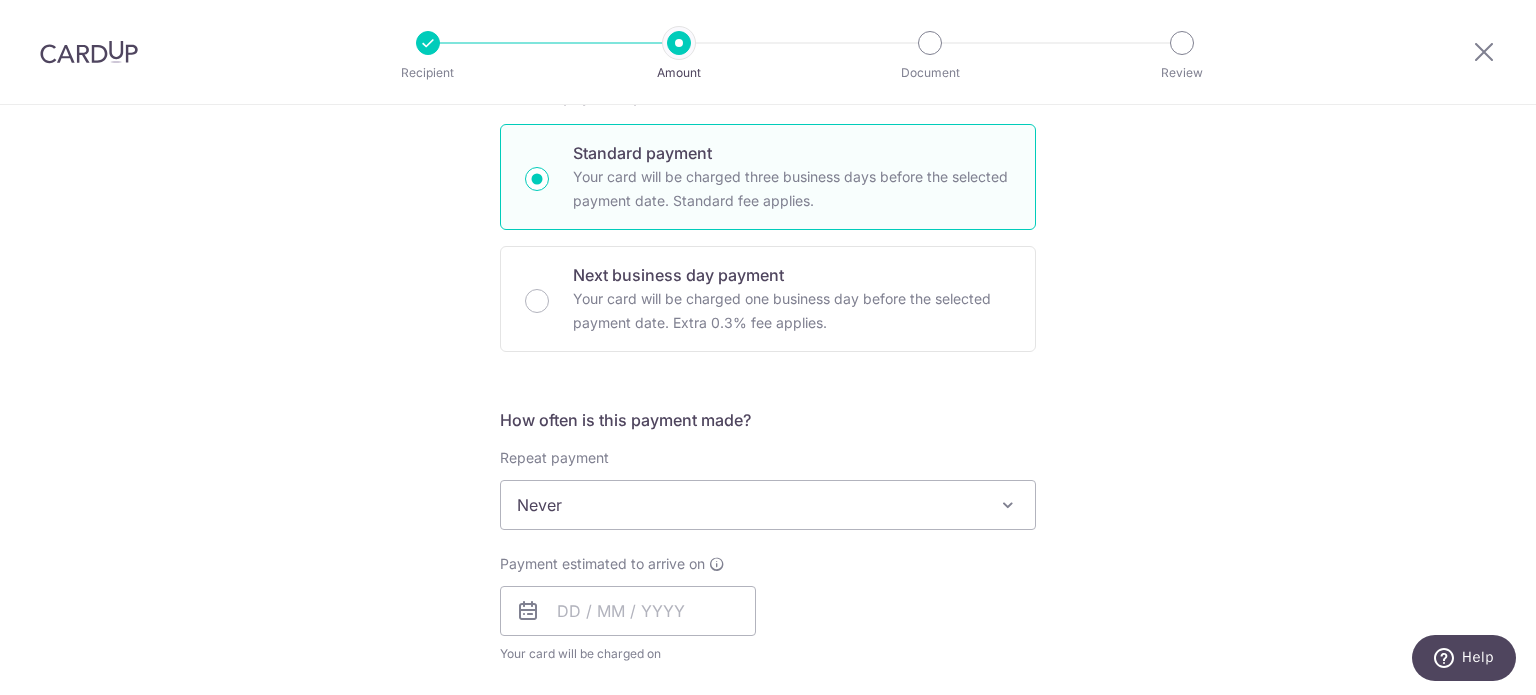 scroll, scrollTop: 600, scrollLeft: 0, axis: vertical 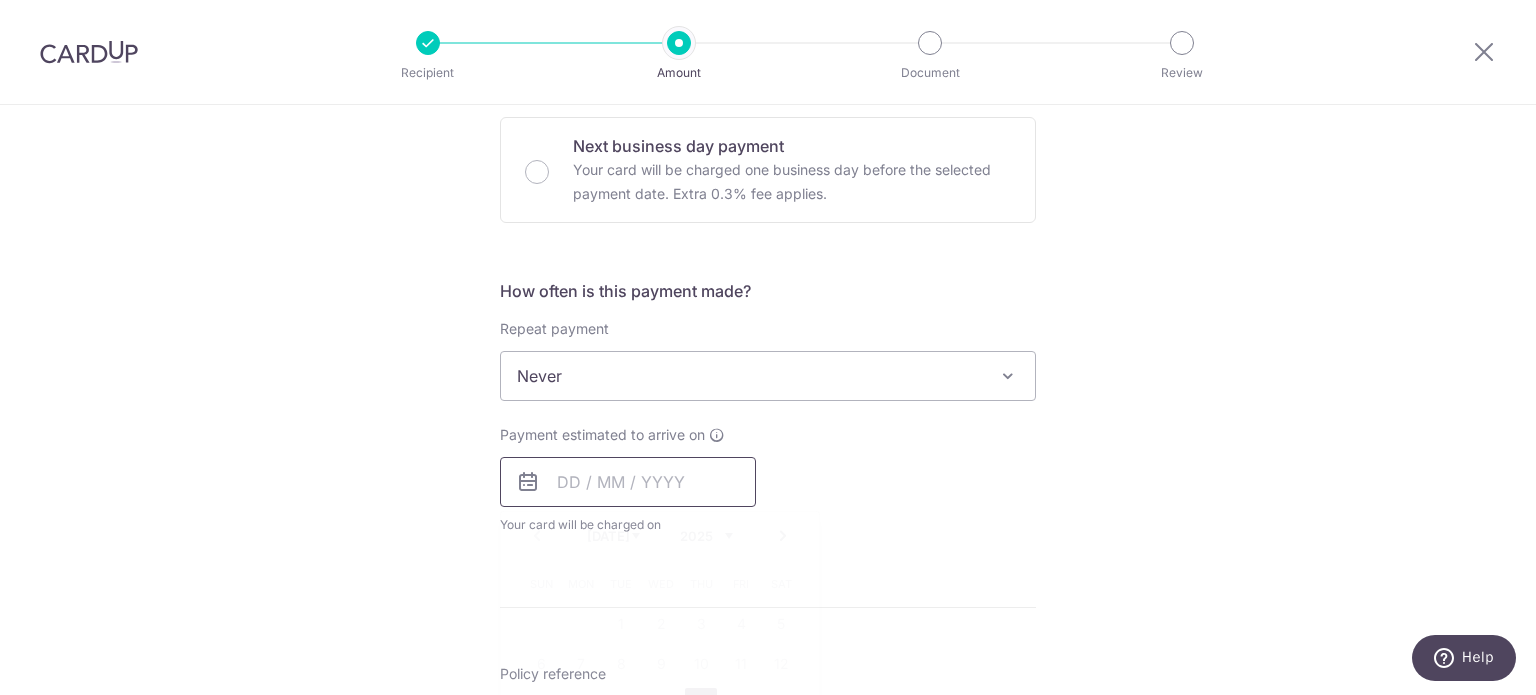 click at bounding box center [628, 482] 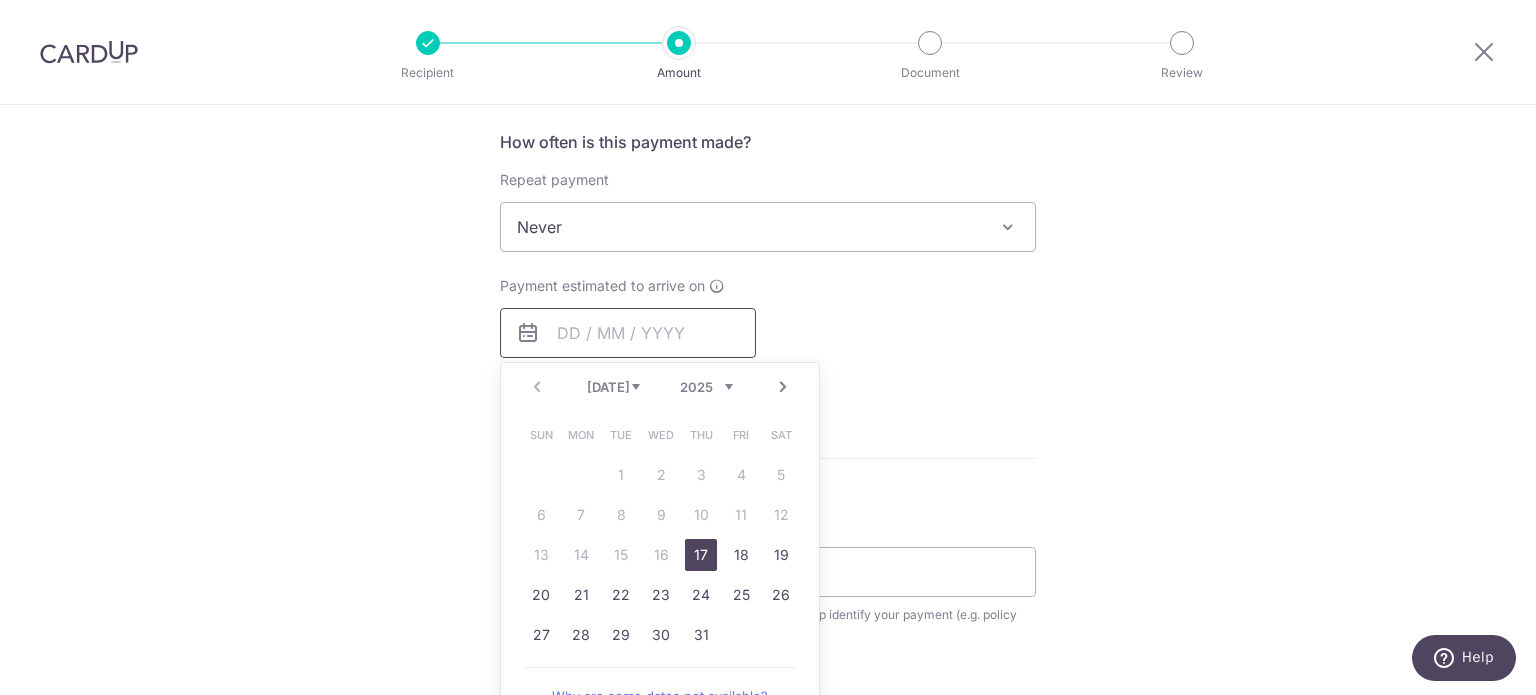 scroll, scrollTop: 800, scrollLeft: 0, axis: vertical 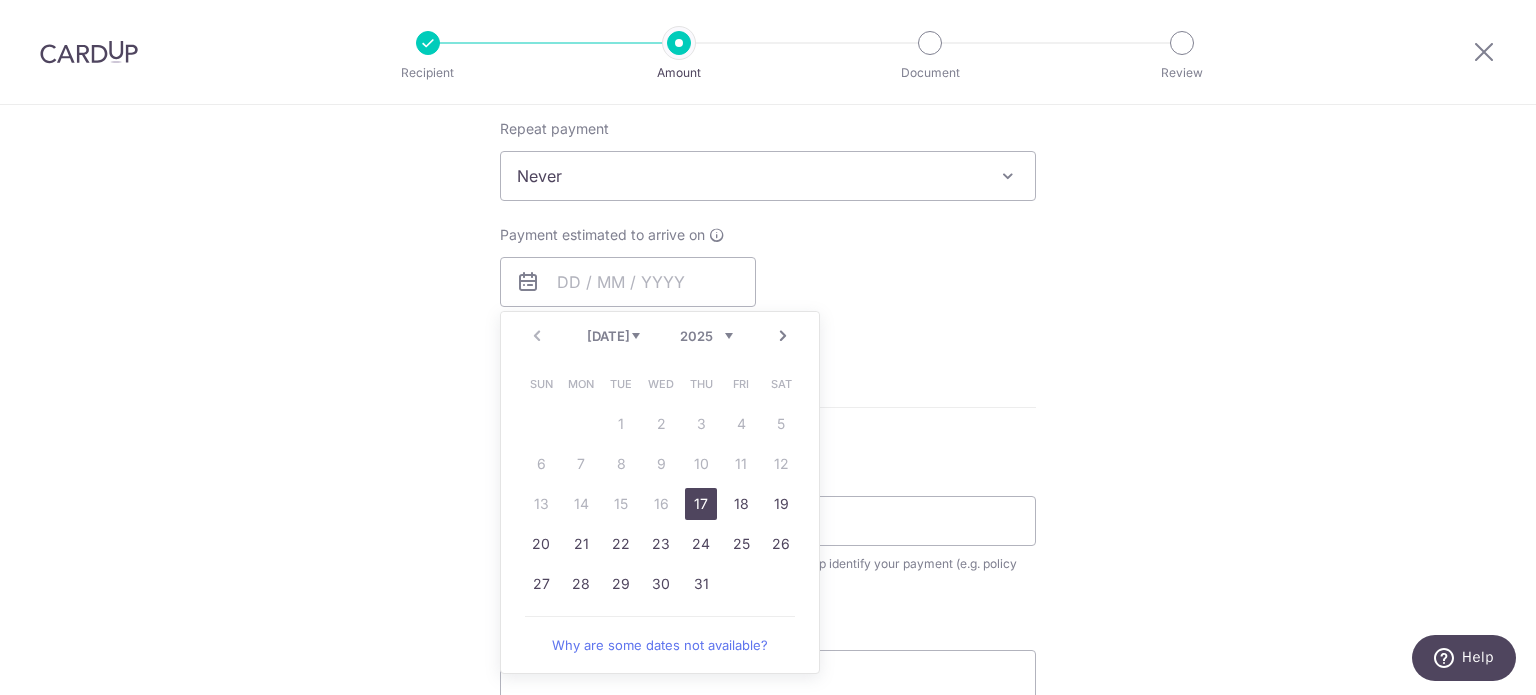 click on "17" at bounding box center (701, 504) 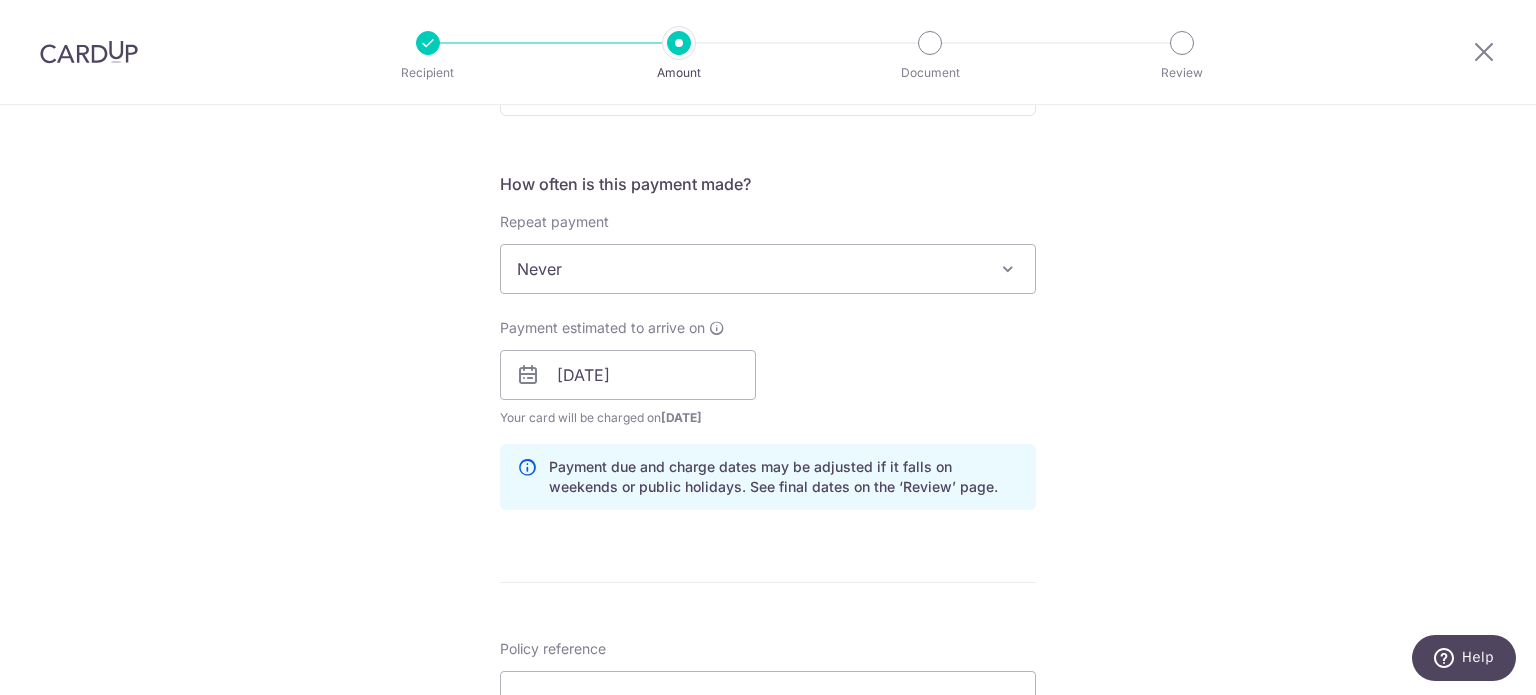 scroll, scrollTop: 700, scrollLeft: 0, axis: vertical 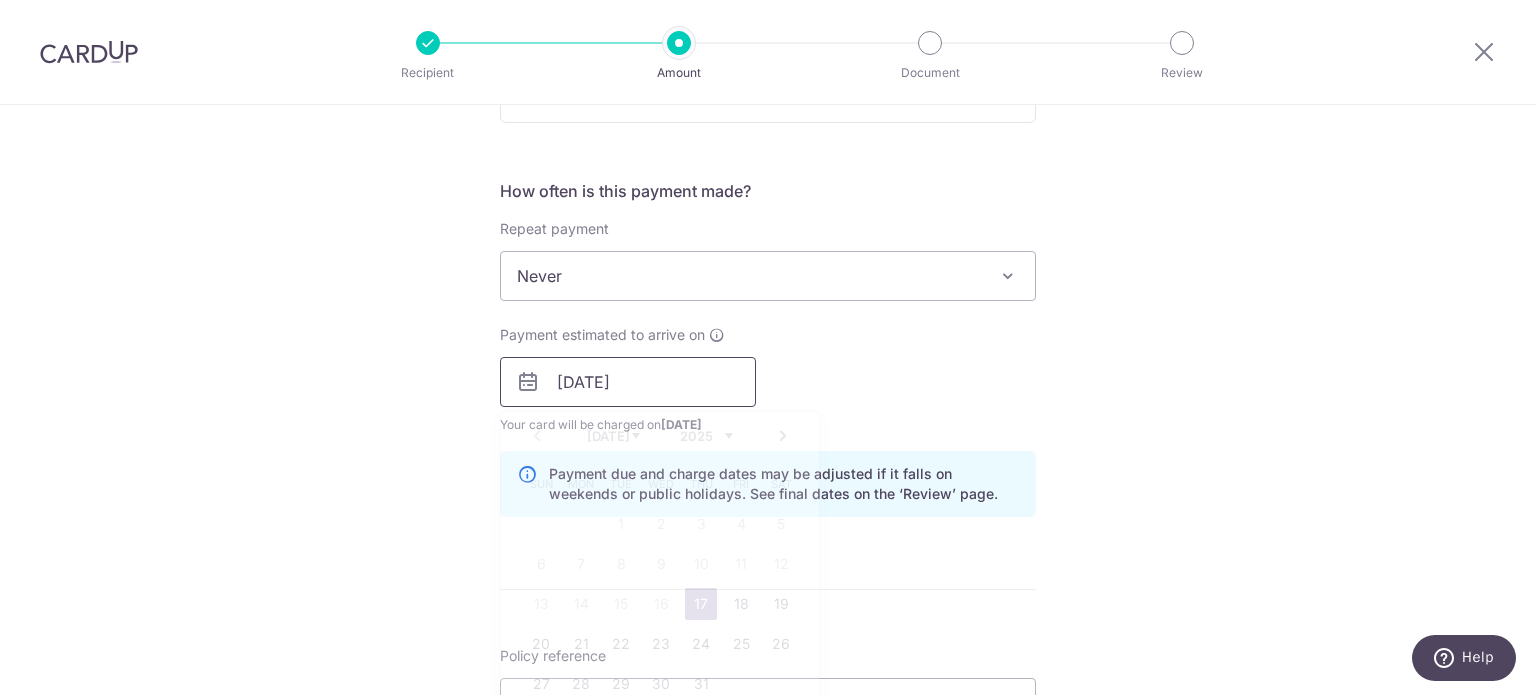 click on "[DATE]" at bounding box center (628, 382) 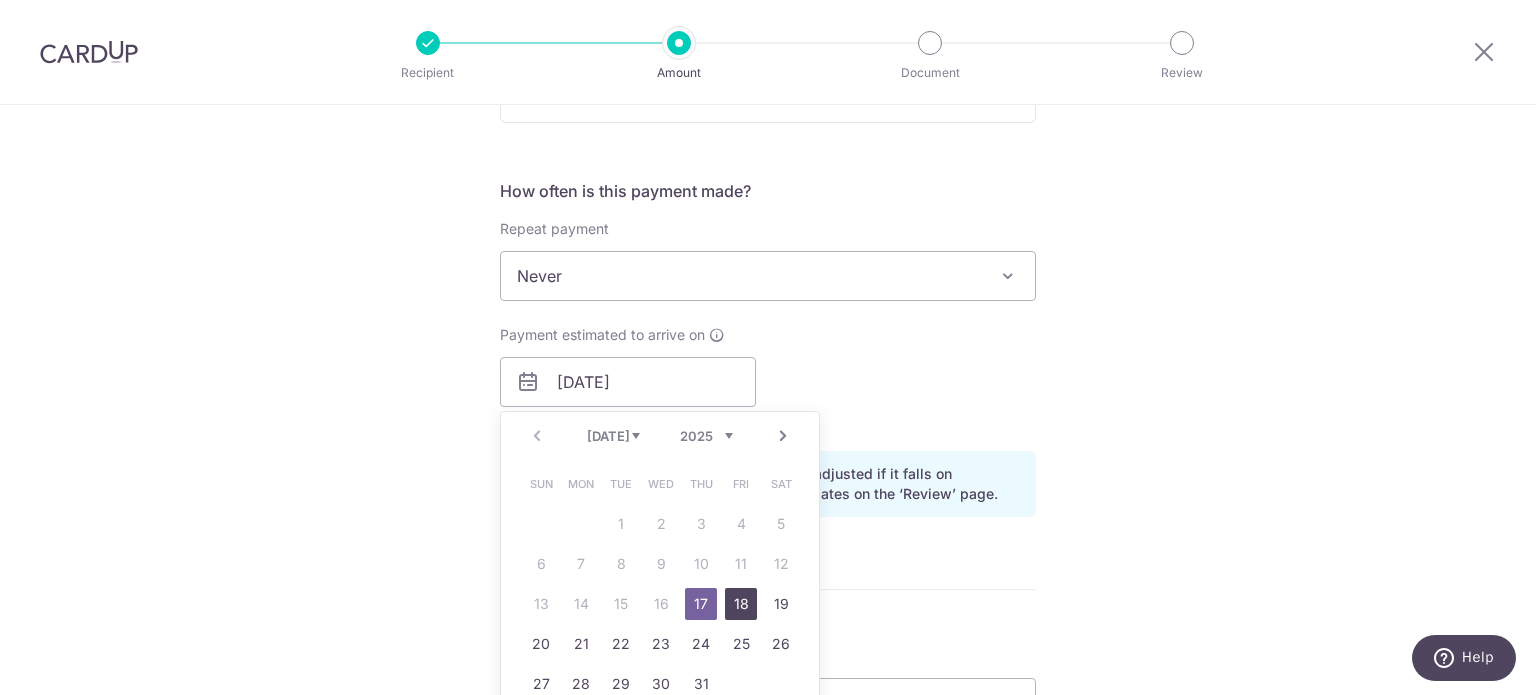 click on "18" at bounding box center (741, 604) 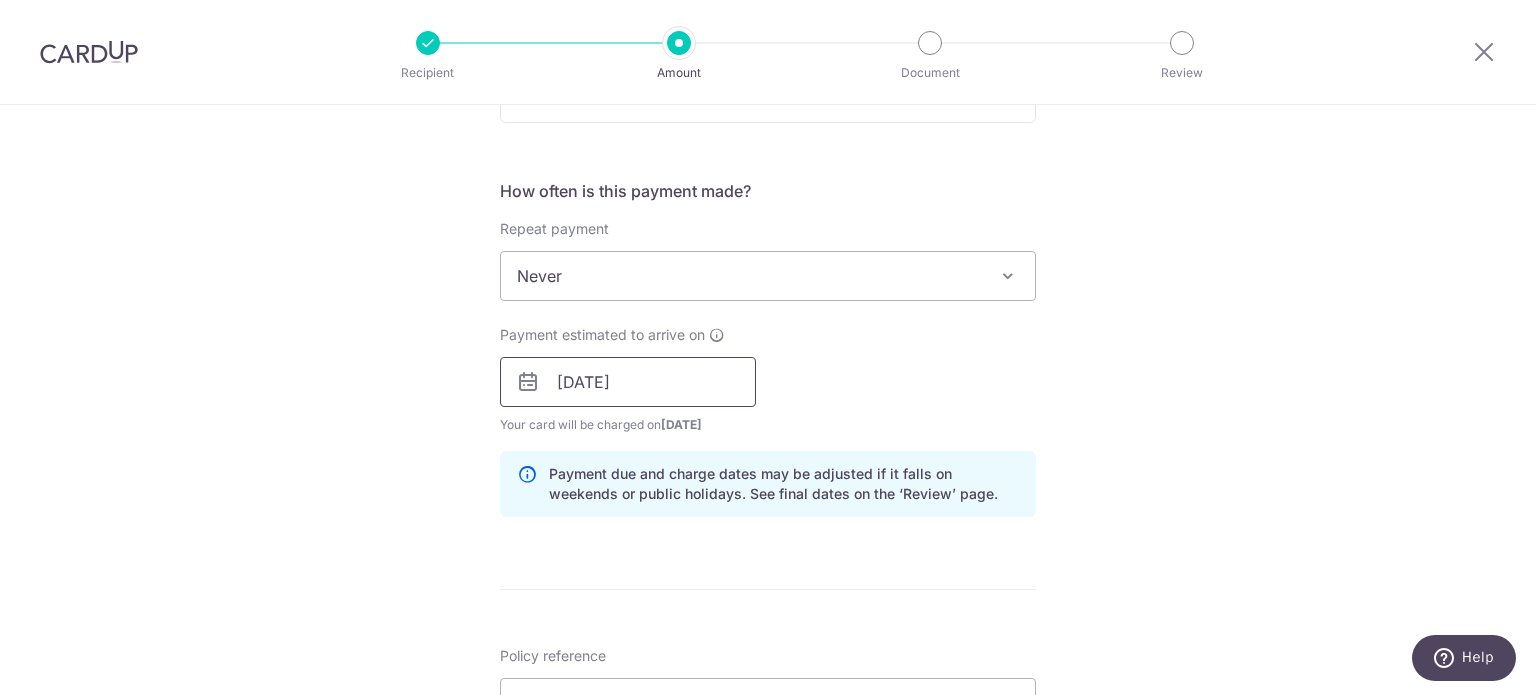 click on "18/07/2025" at bounding box center (628, 382) 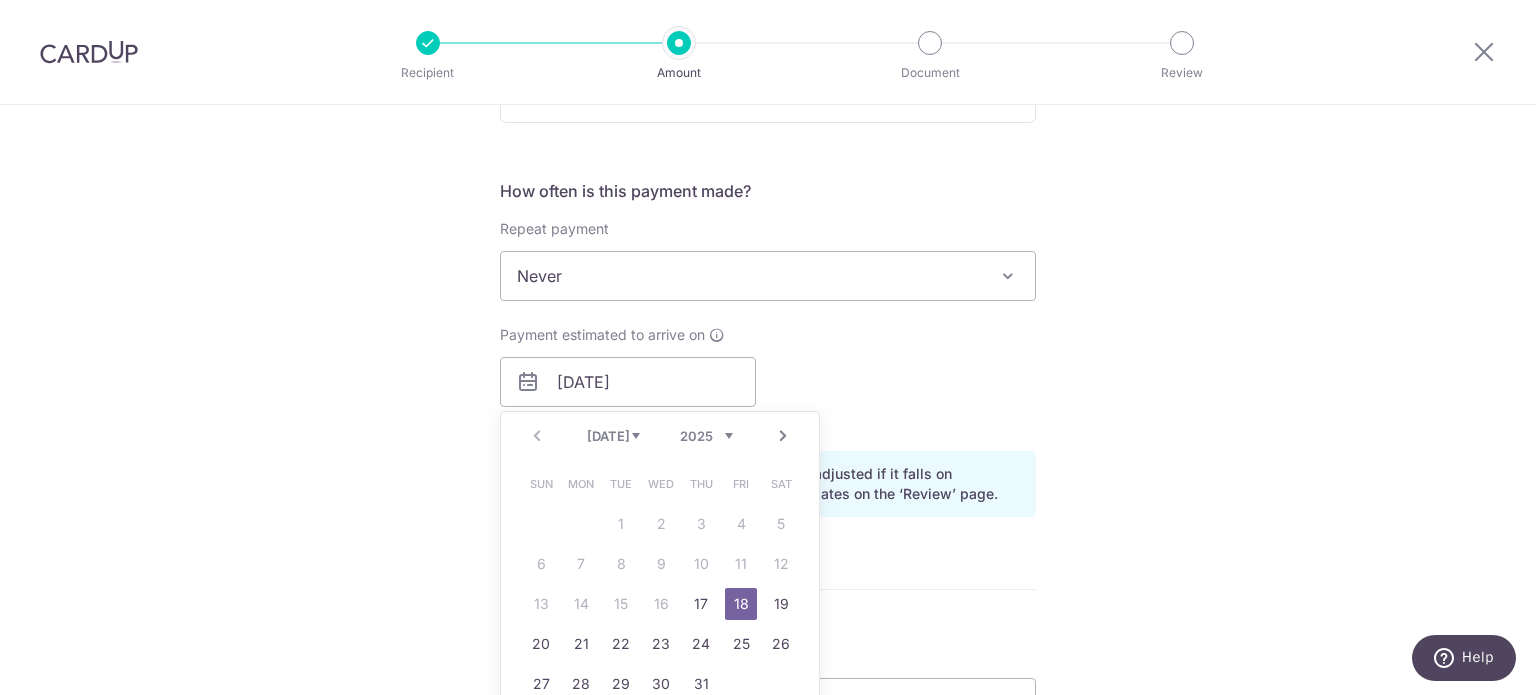 click on "Sun Mon Tue Wed Thu Fri Sat     1 2 3 4 5 6 7 8 9 10 11 12 13 14 15 16 17 18 19 20 21 22 23 24 25 26 27 28 29 30 31" at bounding box center (661, 584) 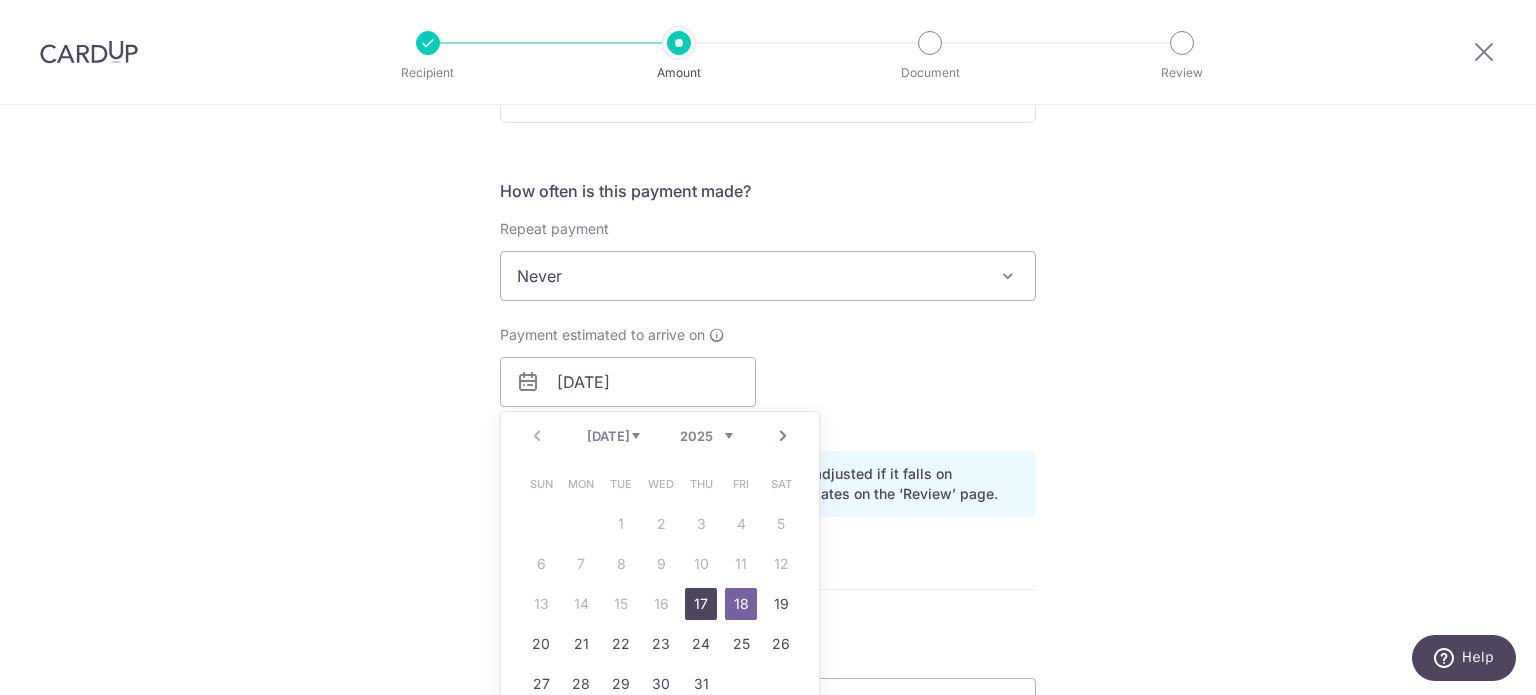 click on "17" at bounding box center (701, 604) 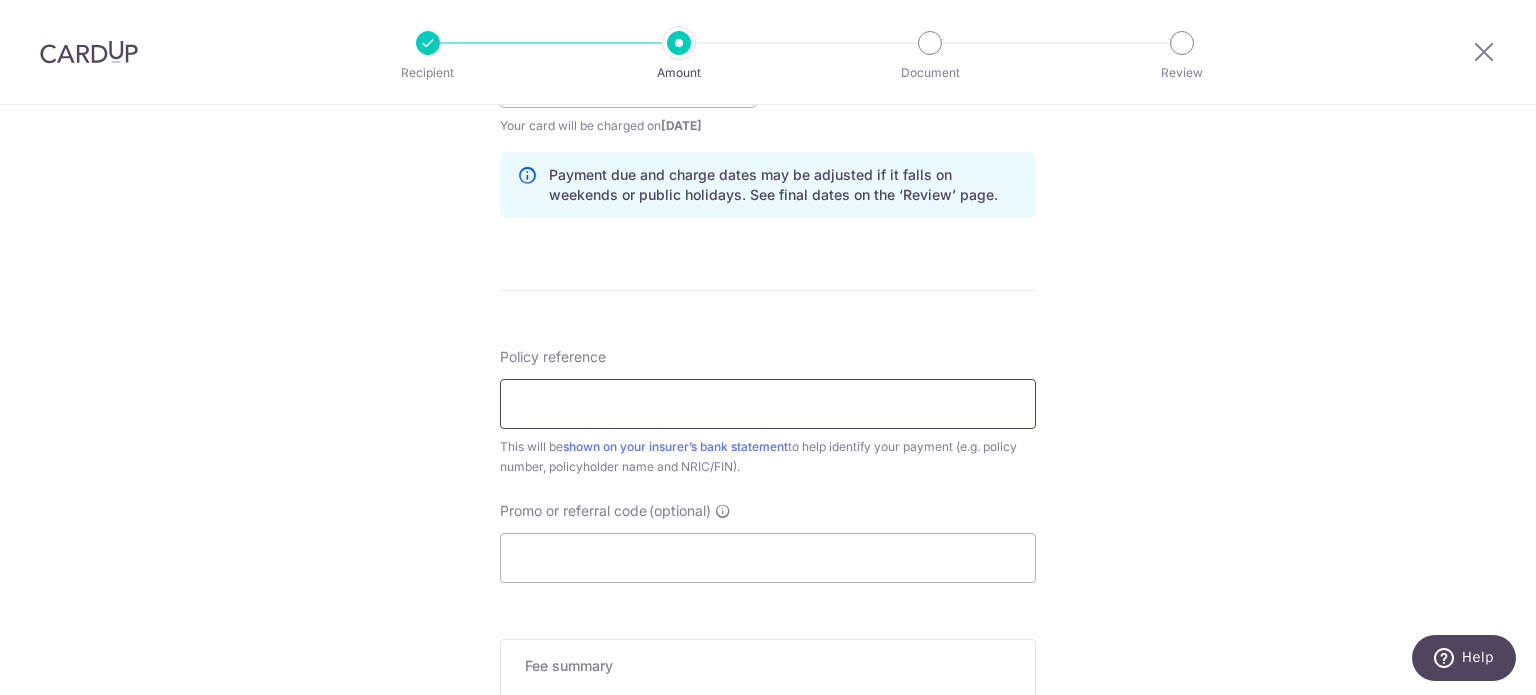 scroll, scrollTop: 1000, scrollLeft: 0, axis: vertical 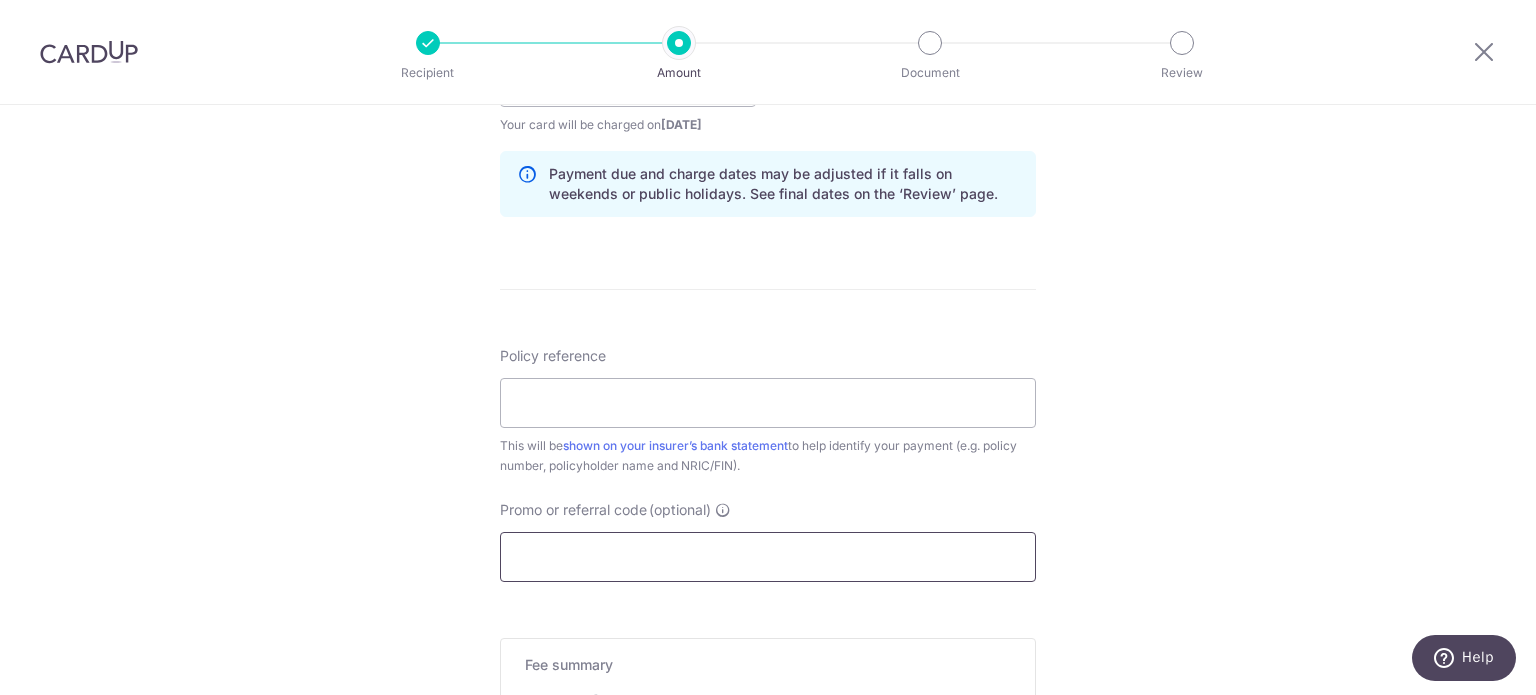 click on "Promo or referral code
(optional)" at bounding box center (768, 557) 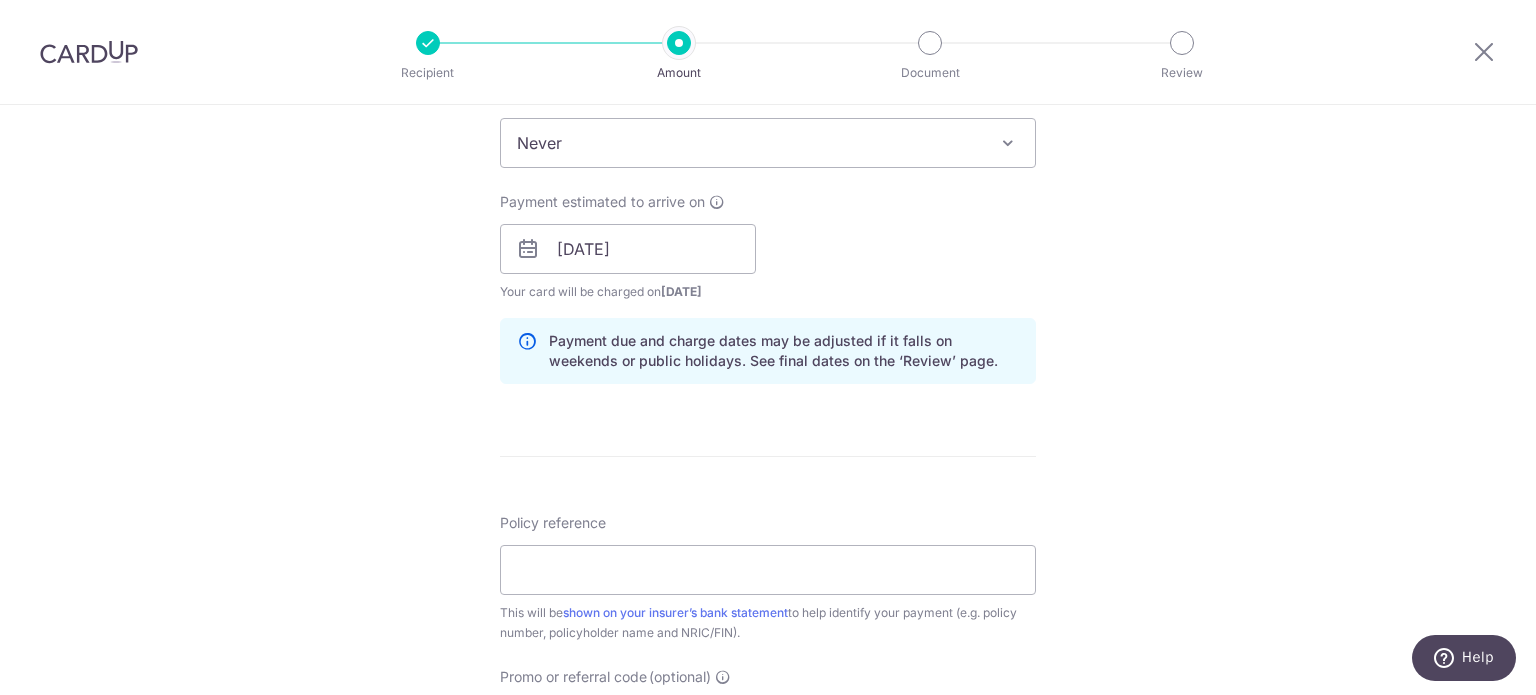 scroll, scrollTop: 1000, scrollLeft: 0, axis: vertical 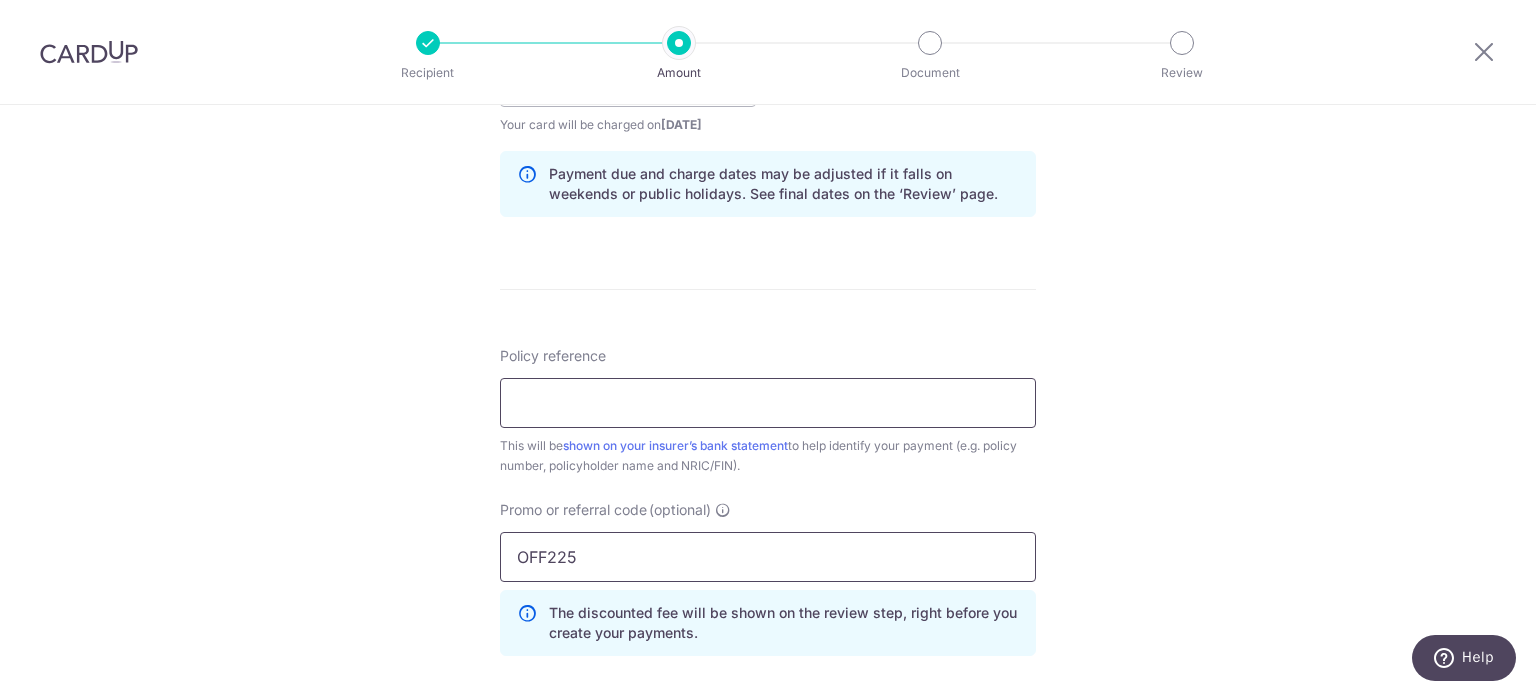 type on "OFF225" 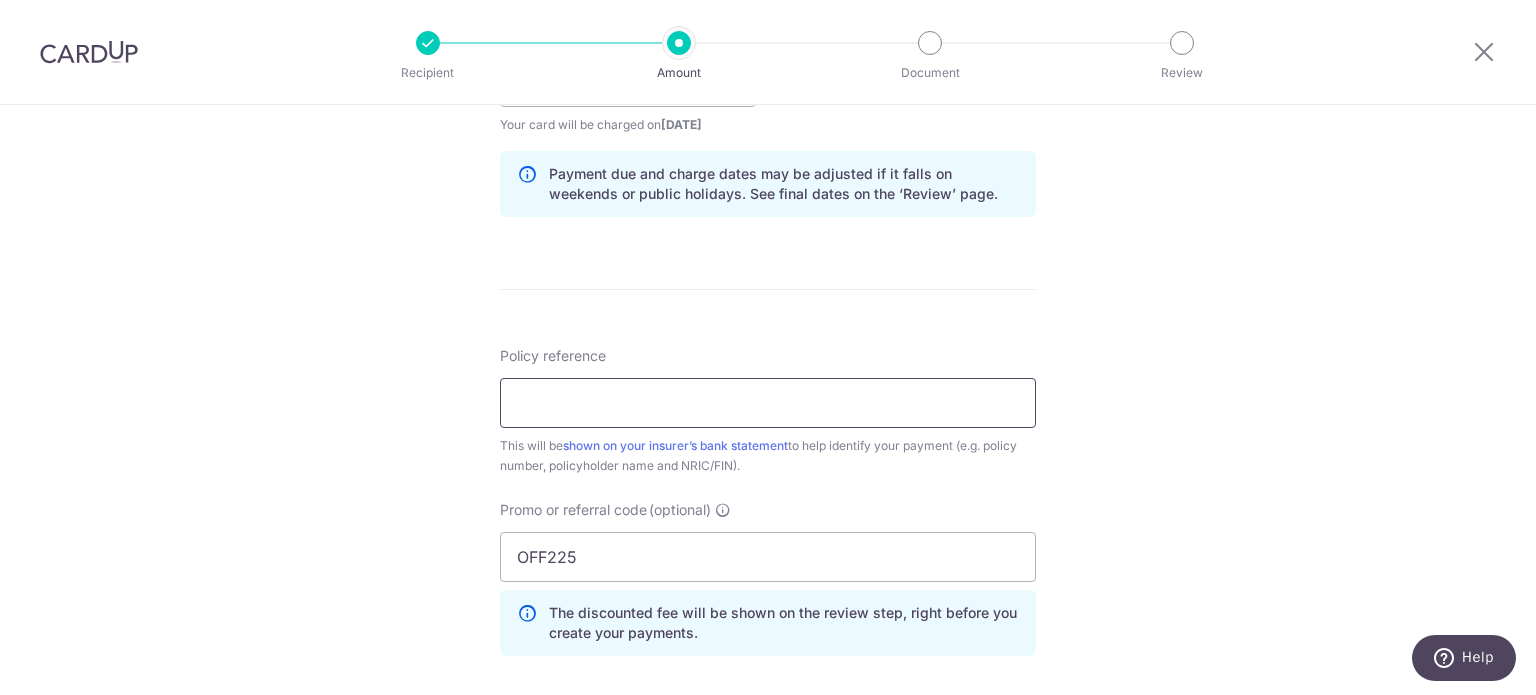 click on "Policy reference" at bounding box center [768, 403] 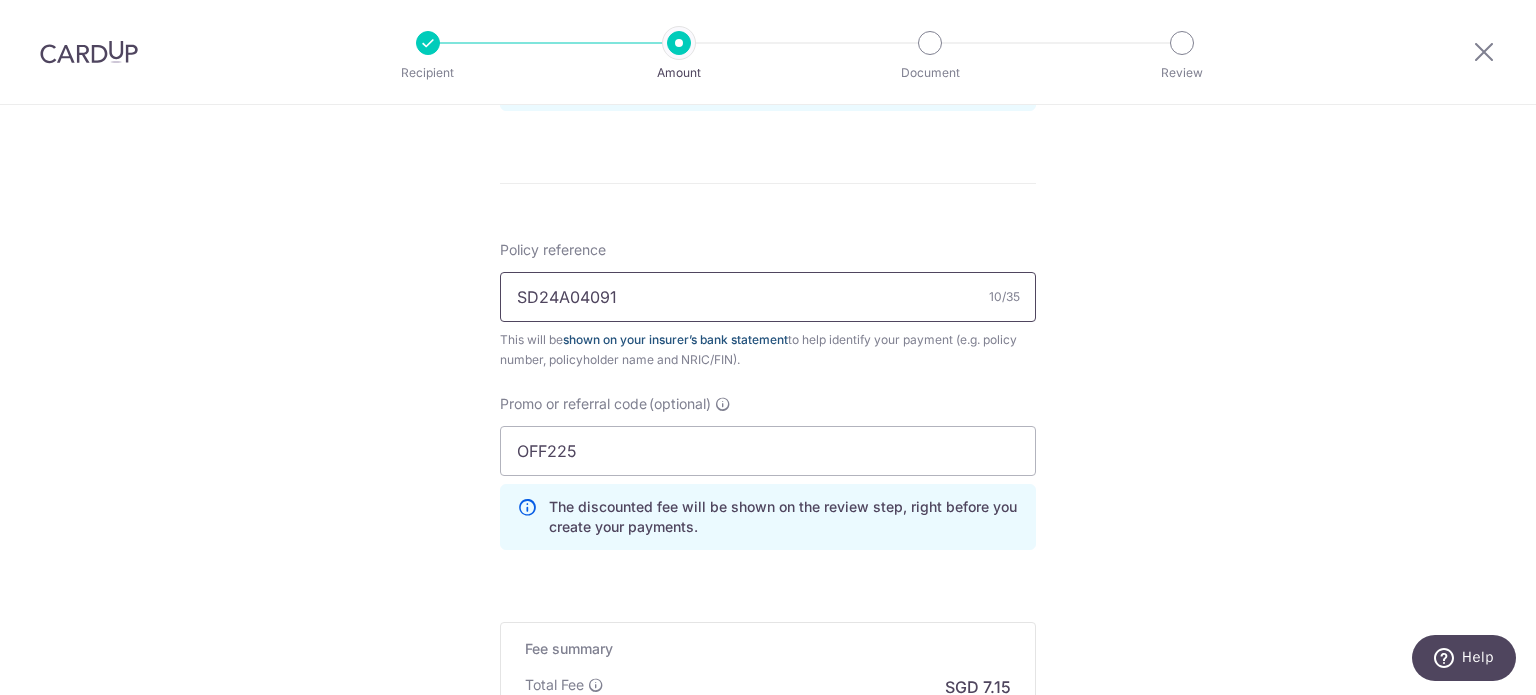 scroll, scrollTop: 1300, scrollLeft: 0, axis: vertical 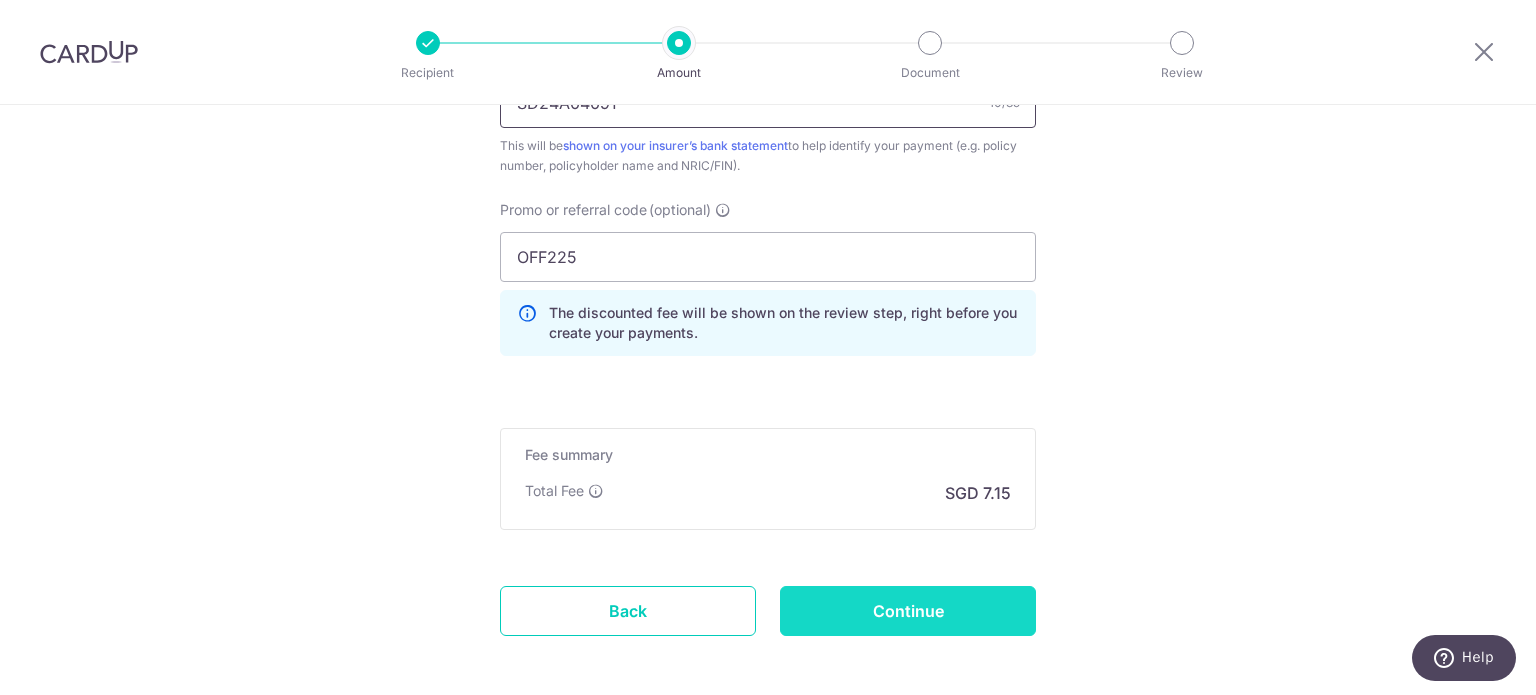 type on "SD24A04091" 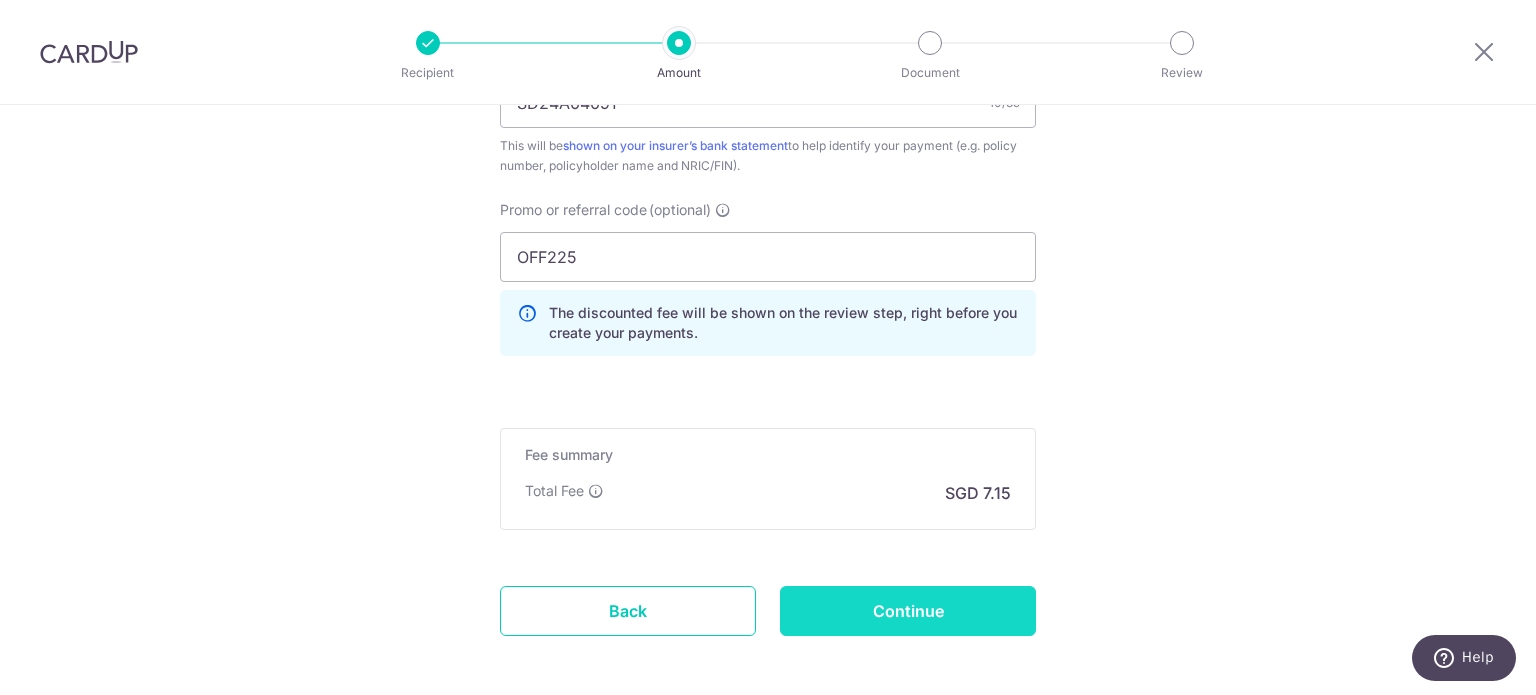 click on "Continue" at bounding box center (908, 611) 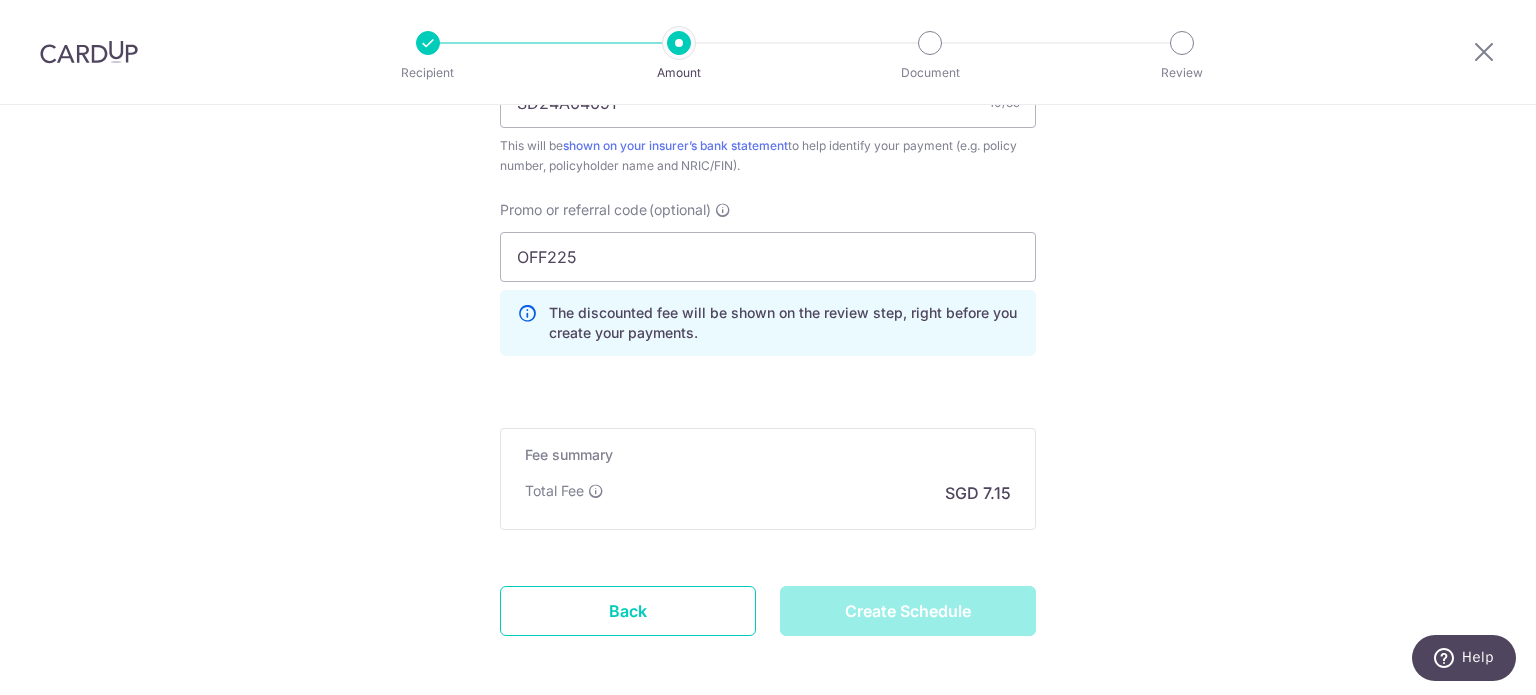 scroll, scrollTop: 1388, scrollLeft: 0, axis: vertical 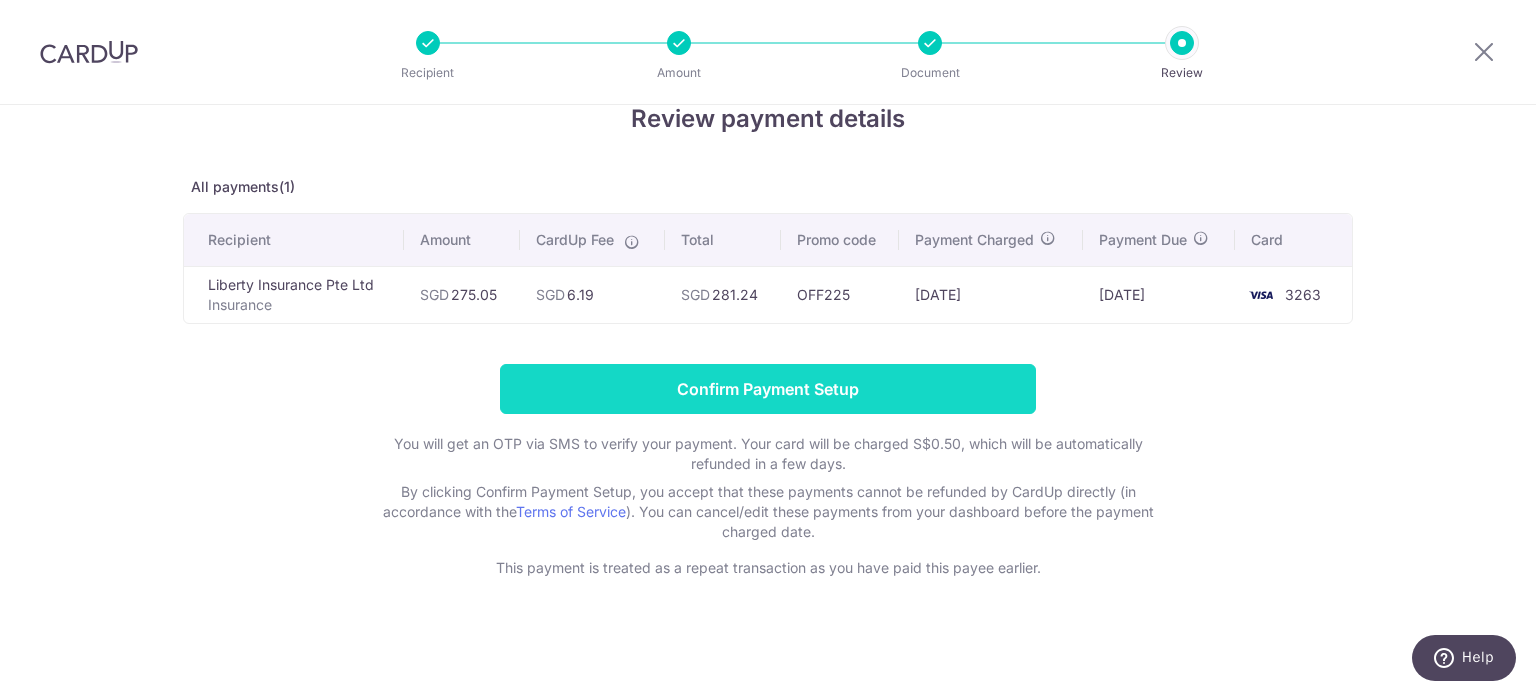 click on "Confirm Payment Setup" at bounding box center [768, 389] 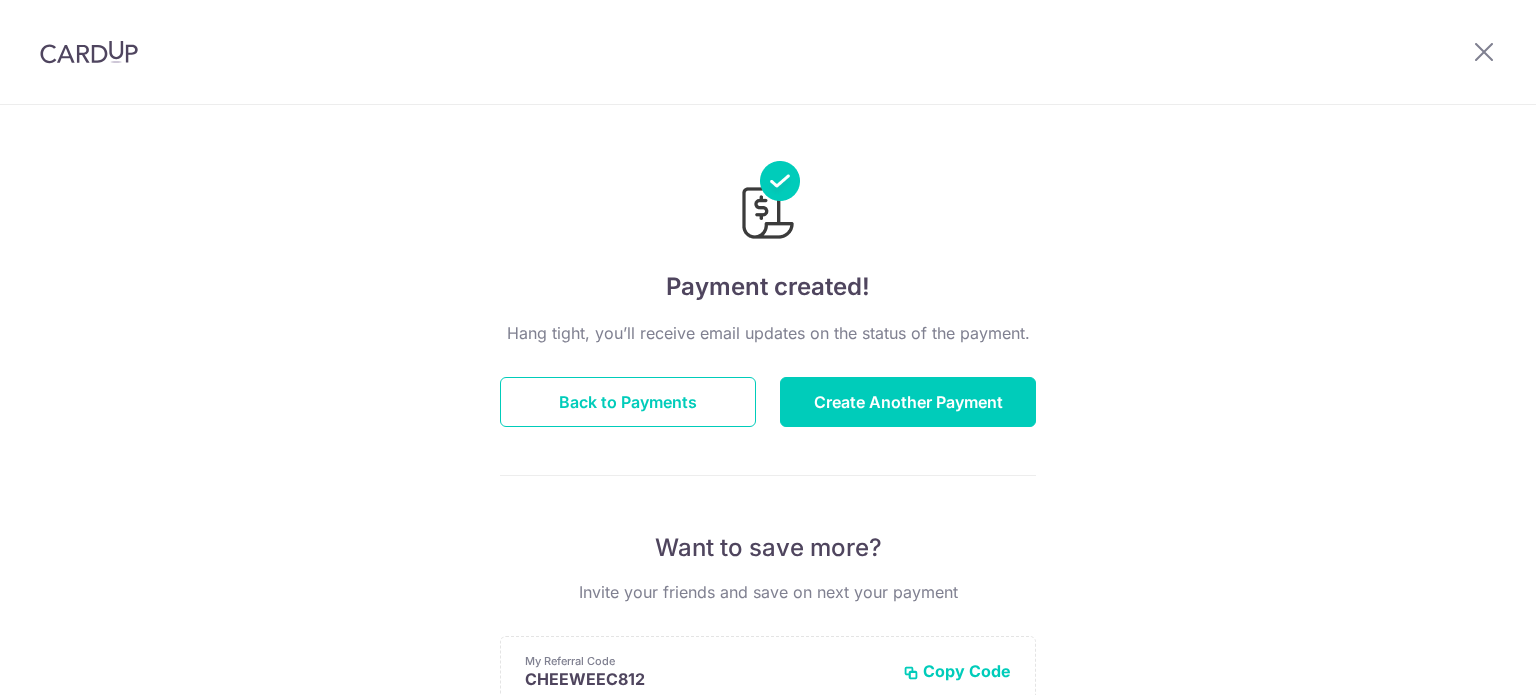 scroll, scrollTop: 0, scrollLeft: 0, axis: both 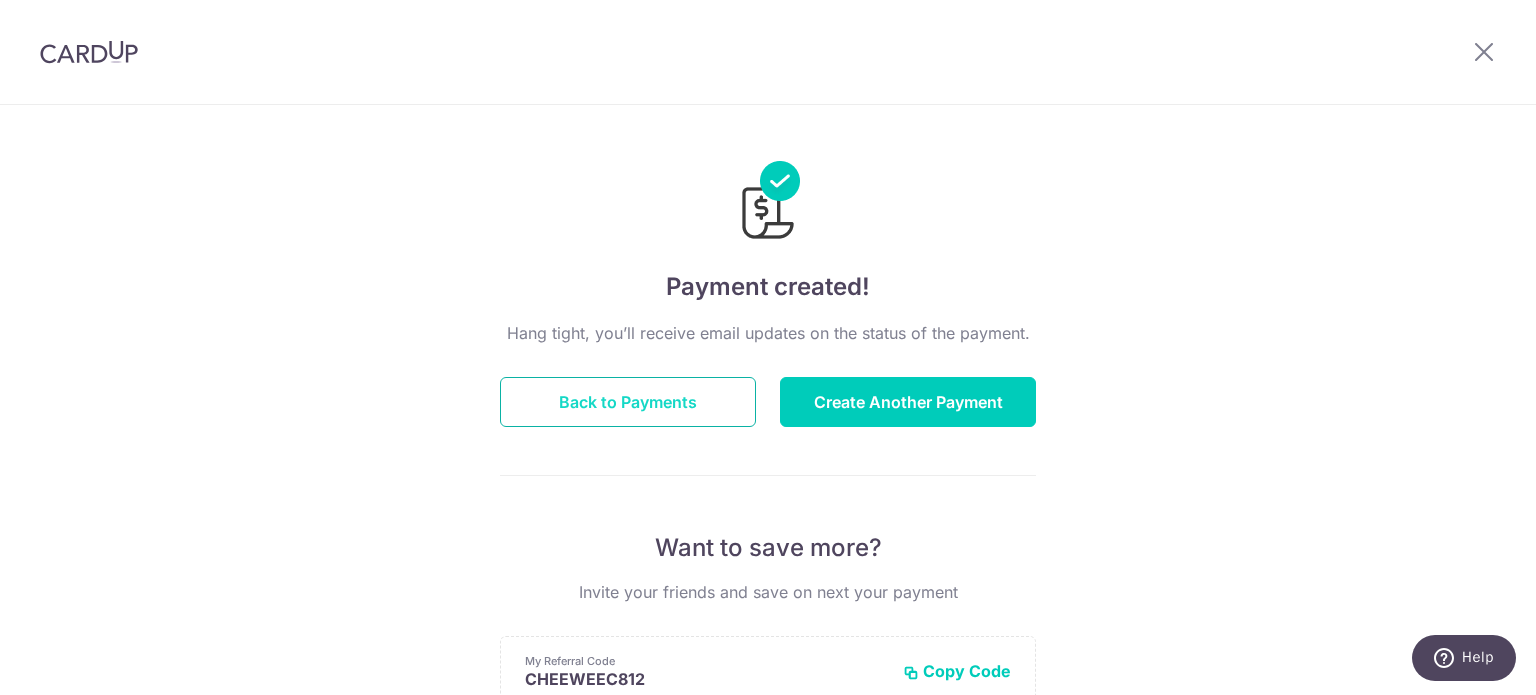 drag, startPoint x: 677, startPoint y: 405, endPoint x: 592, endPoint y: 339, distance: 107.61505 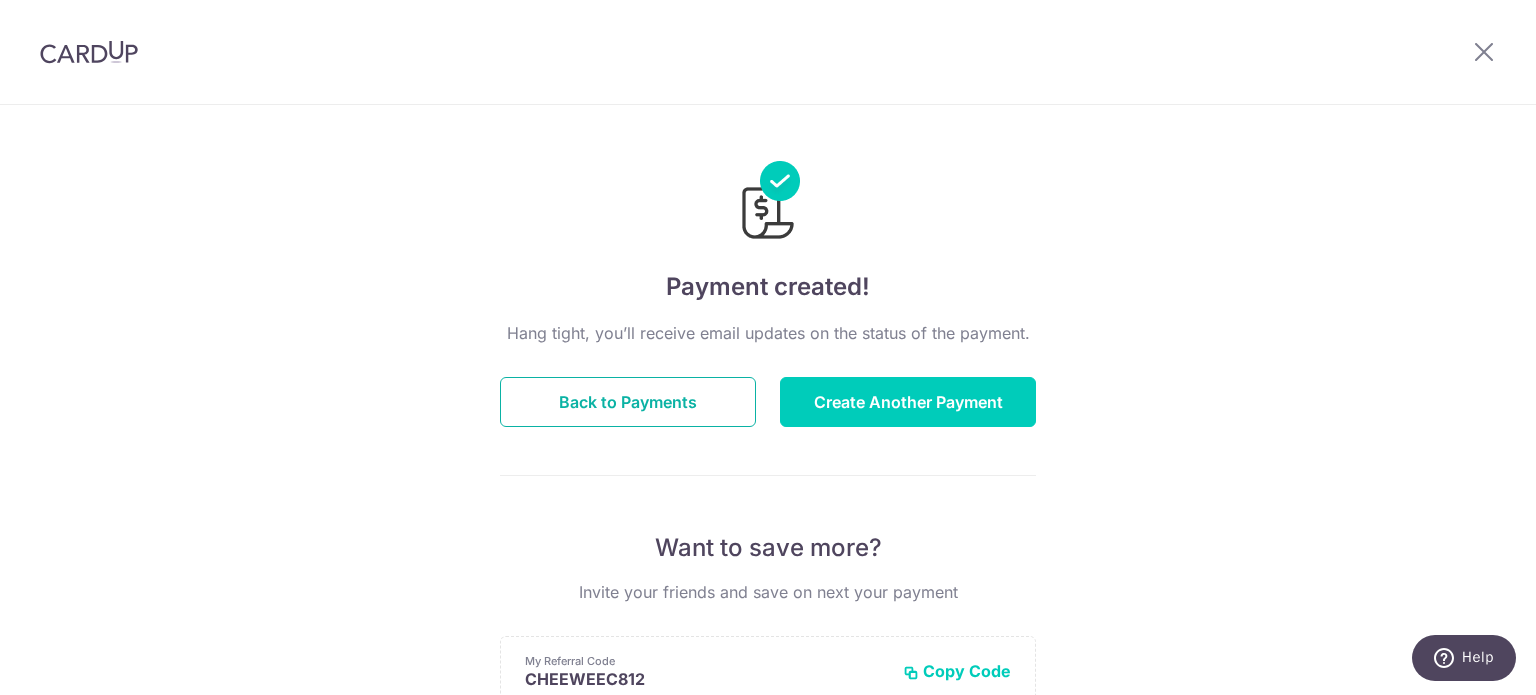 click on "Back to Payments" at bounding box center [628, 402] 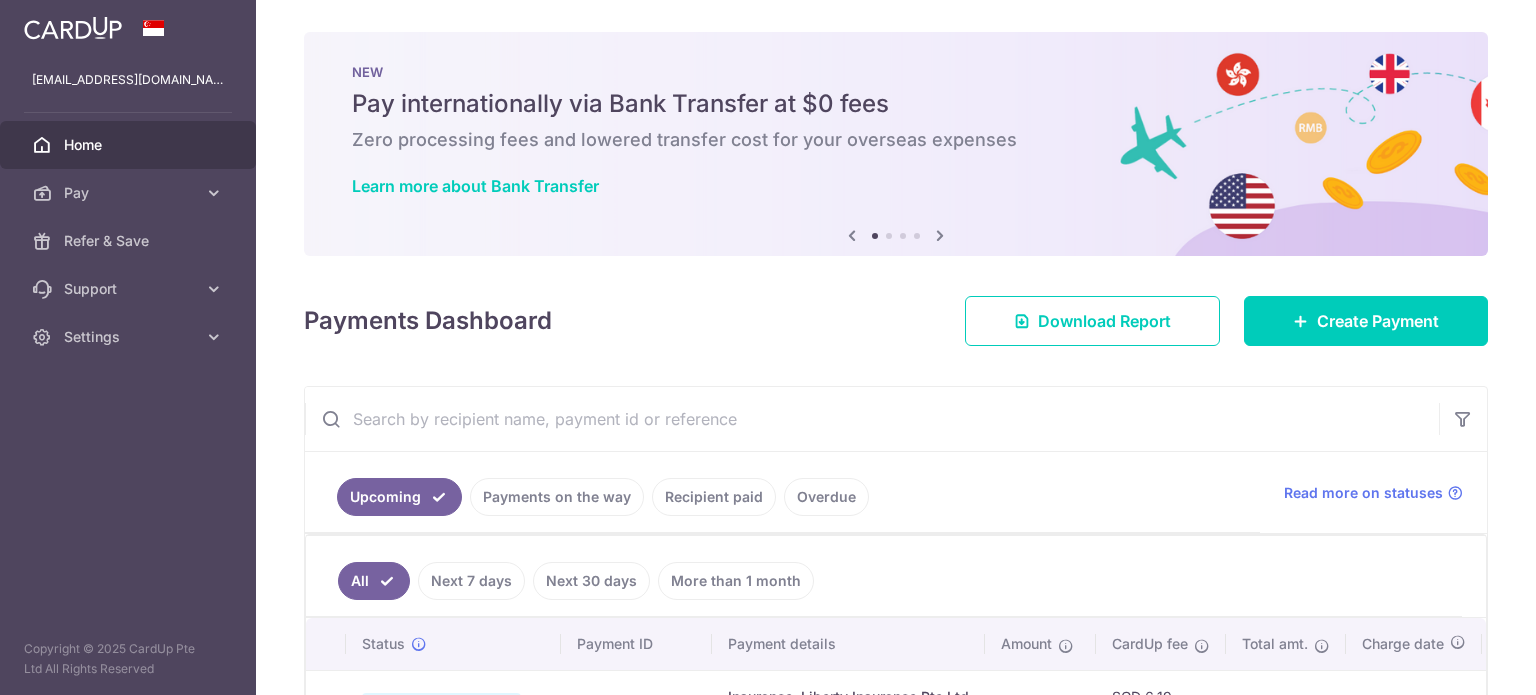 scroll, scrollTop: 0, scrollLeft: 0, axis: both 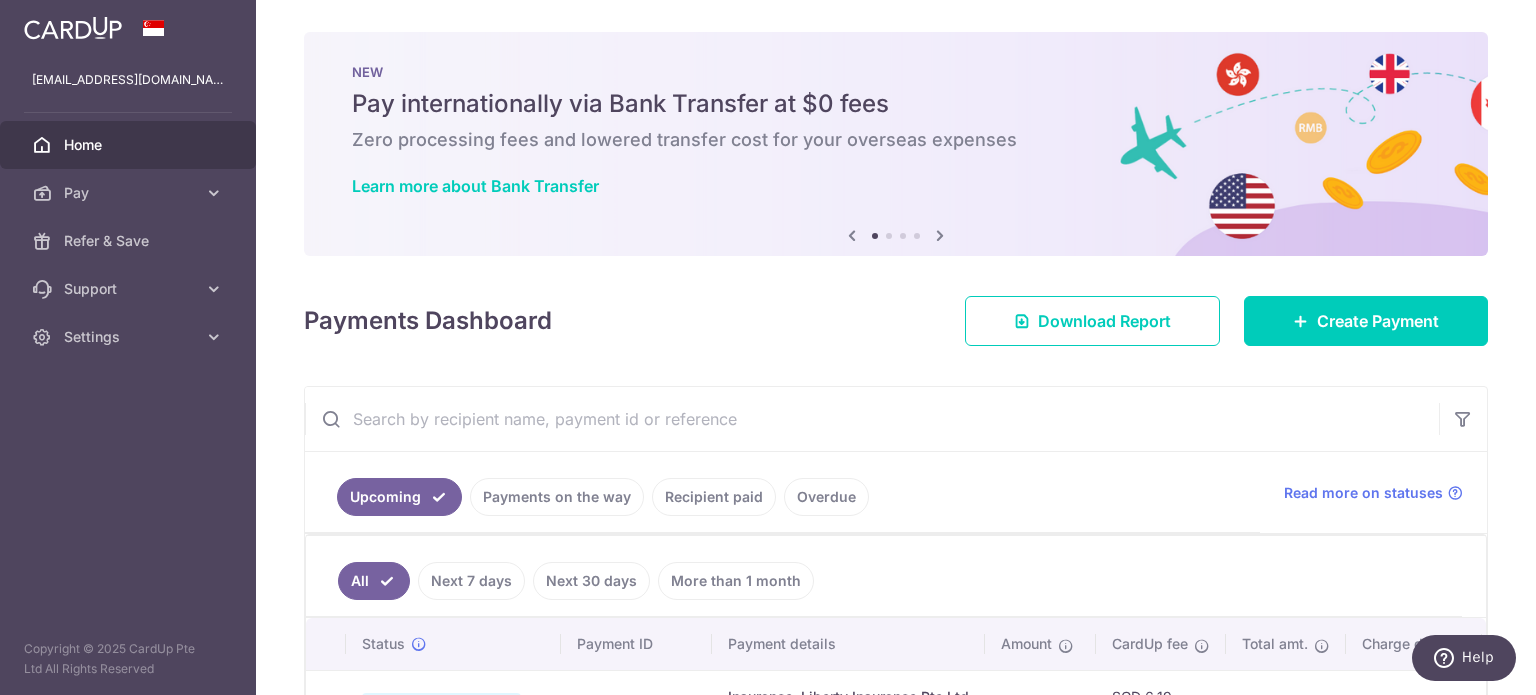 click at bounding box center [940, 235] 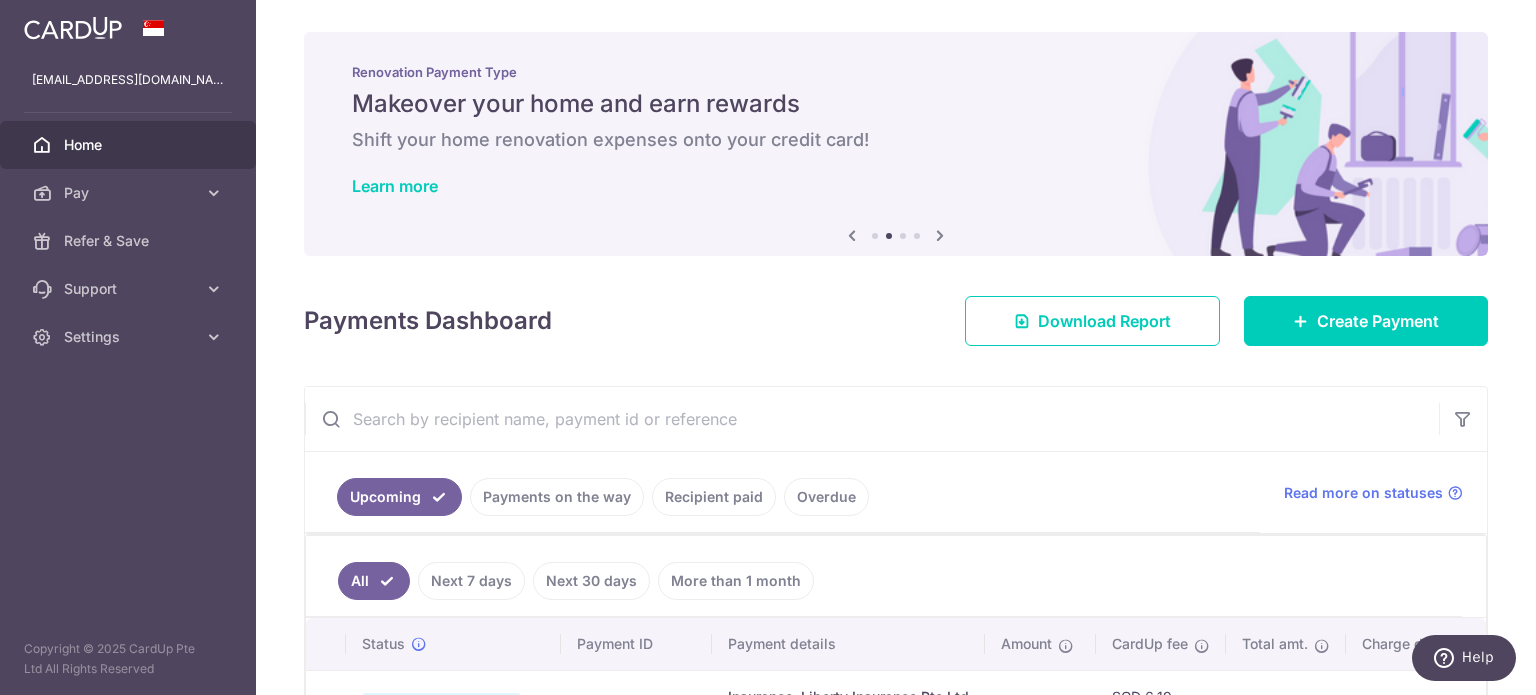 click at bounding box center (940, 235) 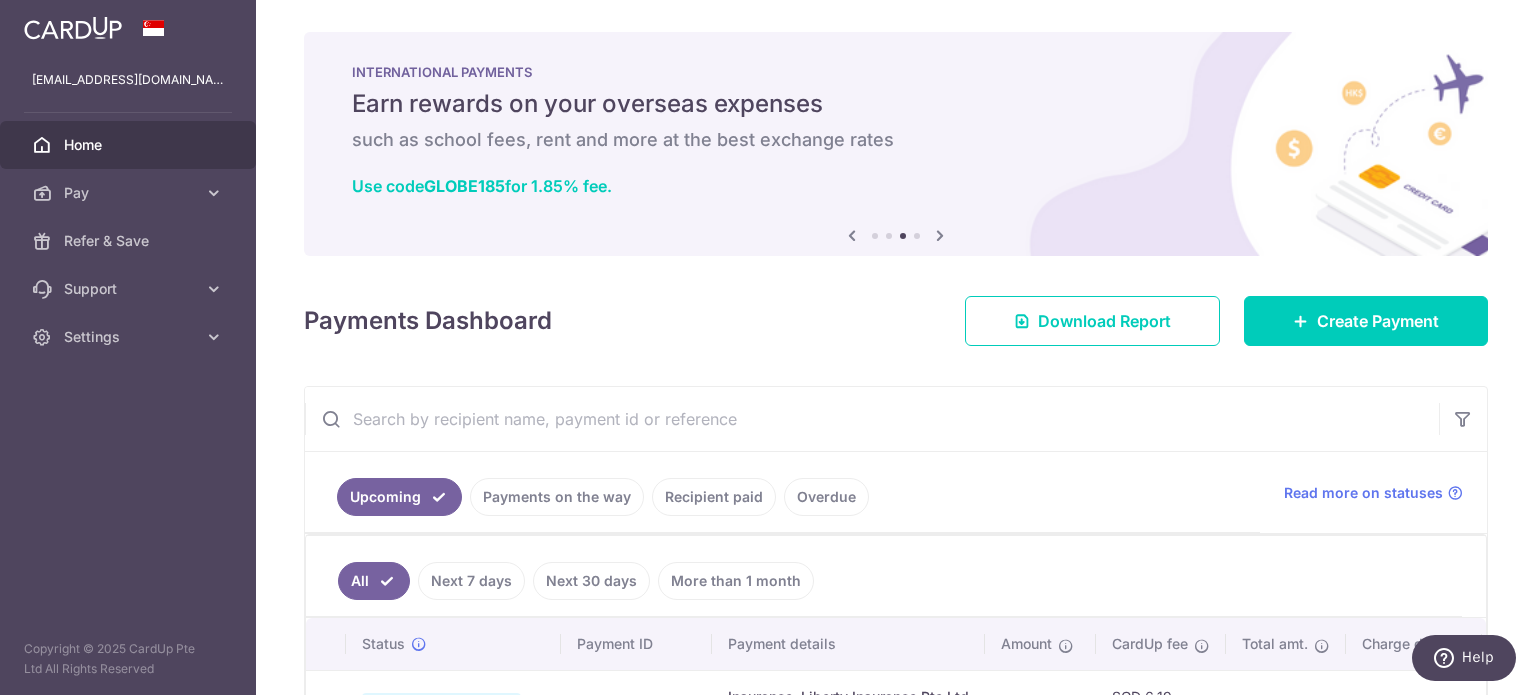 click at bounding box center (852, 235) 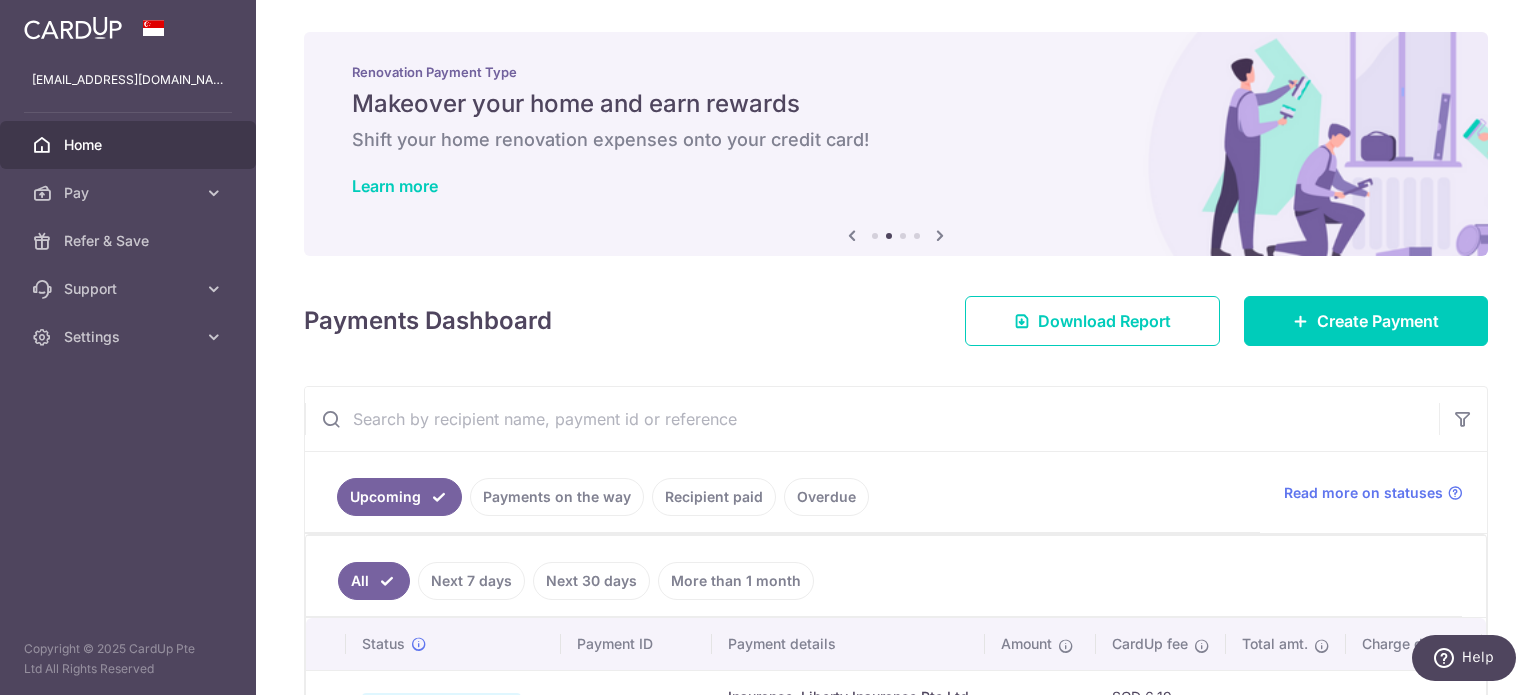 click at bounding box center (940, 235) 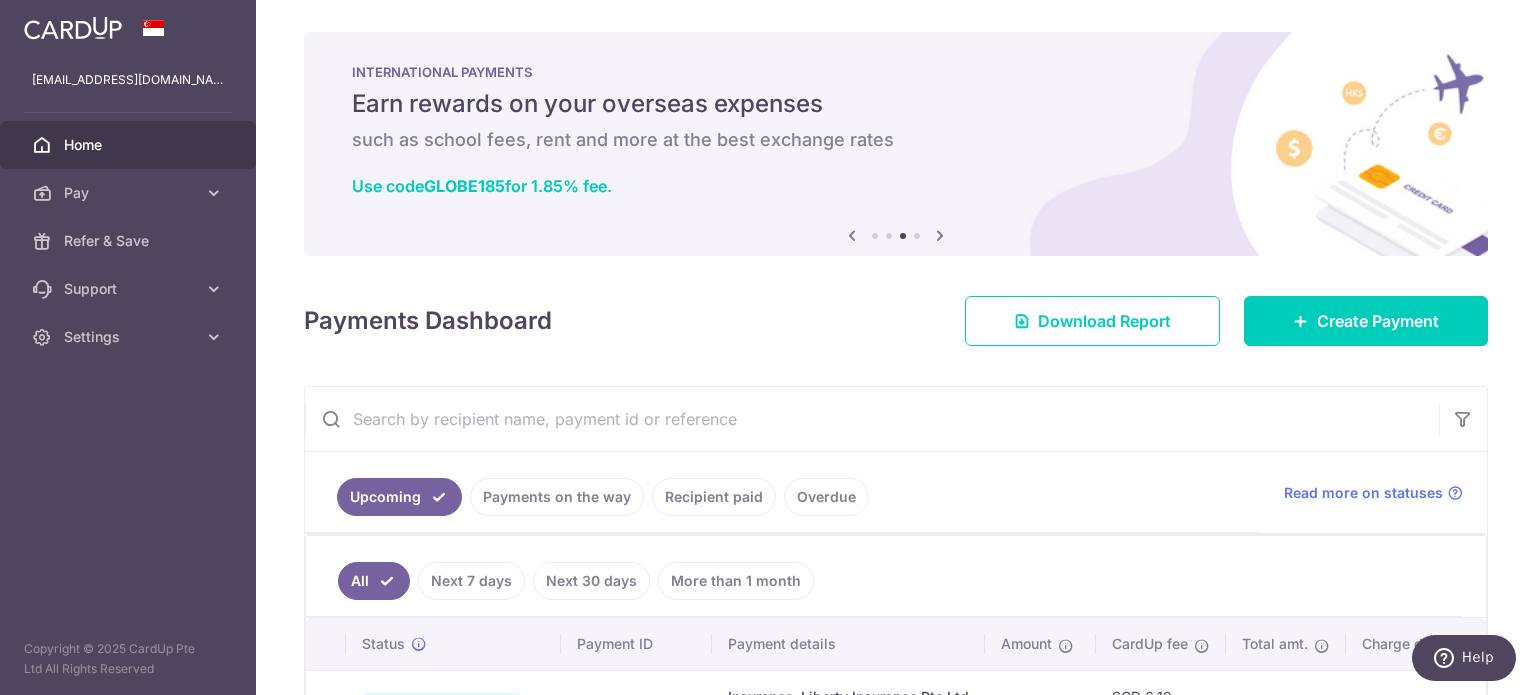 click at bounding box center [940, 235] 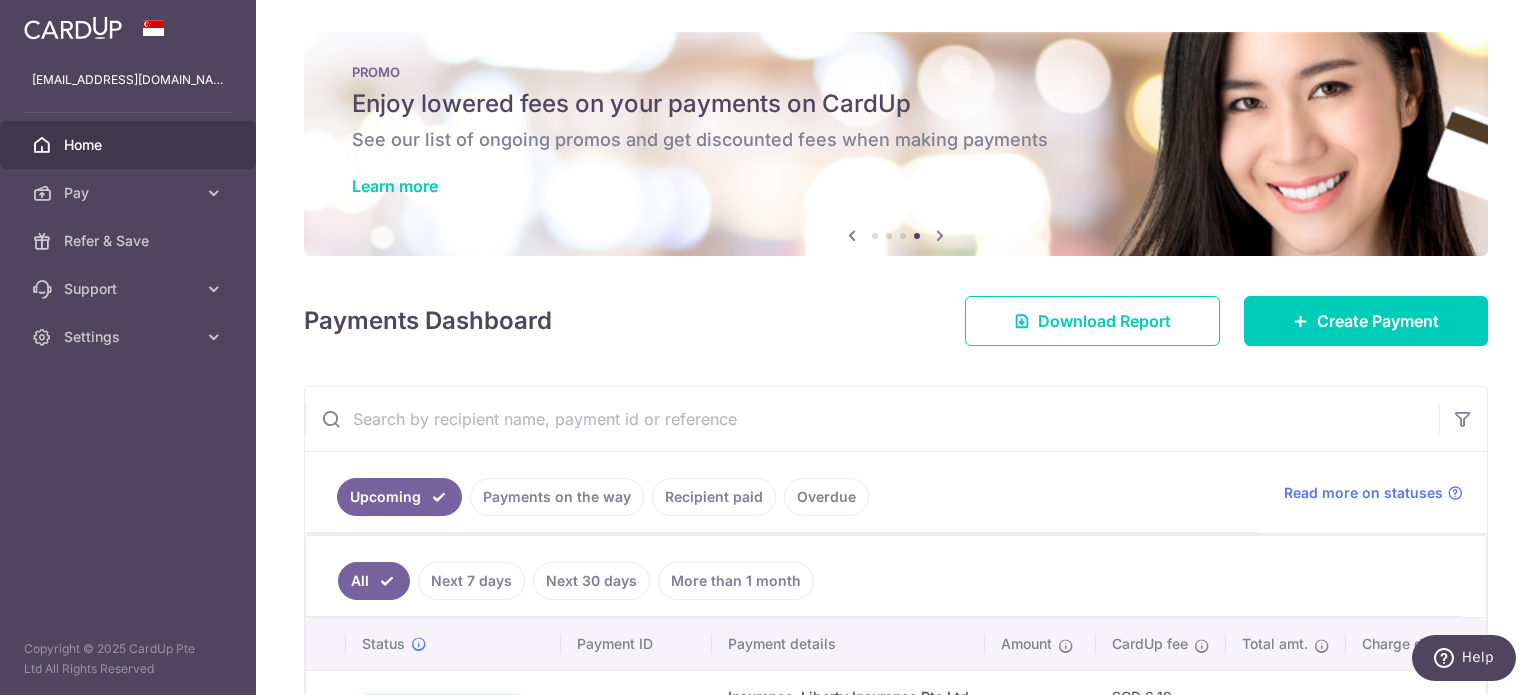 click on "Learn more" at bounding box center [896, 186] 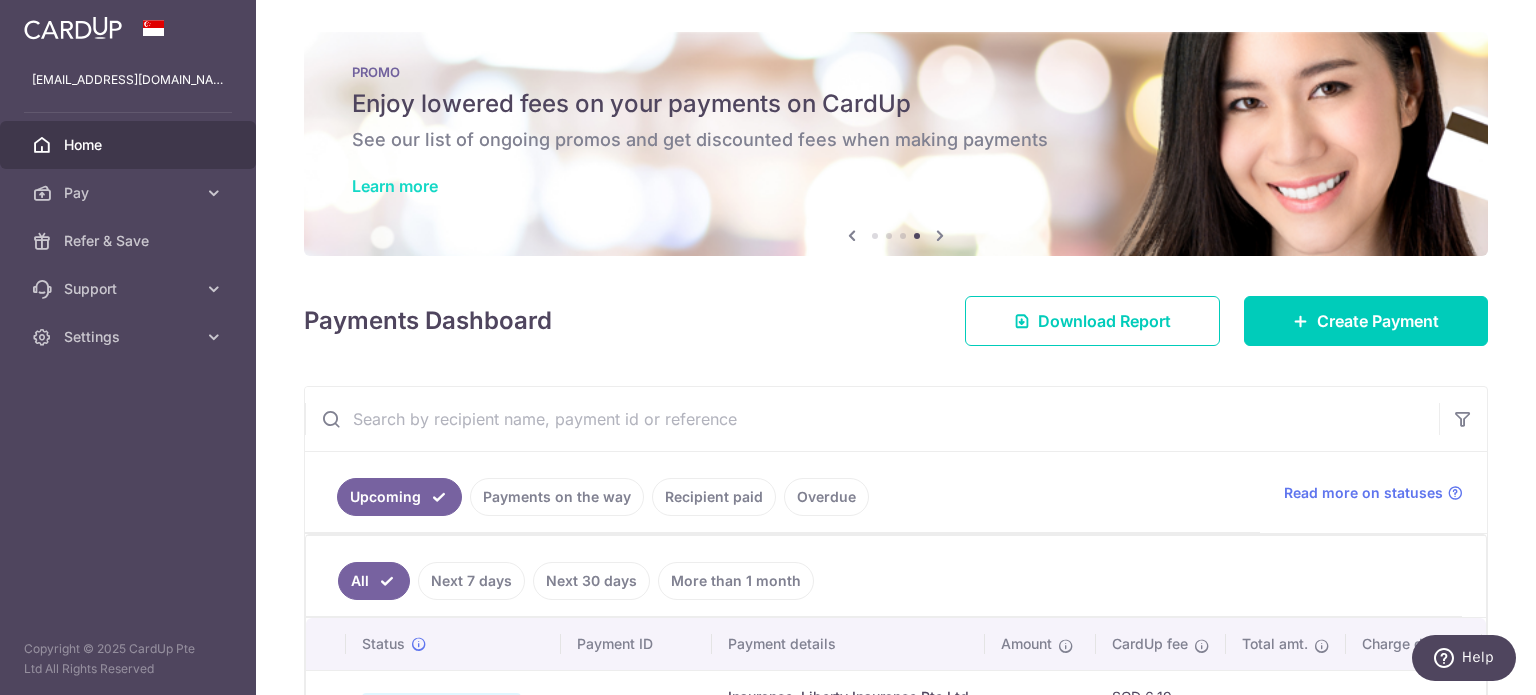 click on "Learn more" at bounding box center [395, 186] 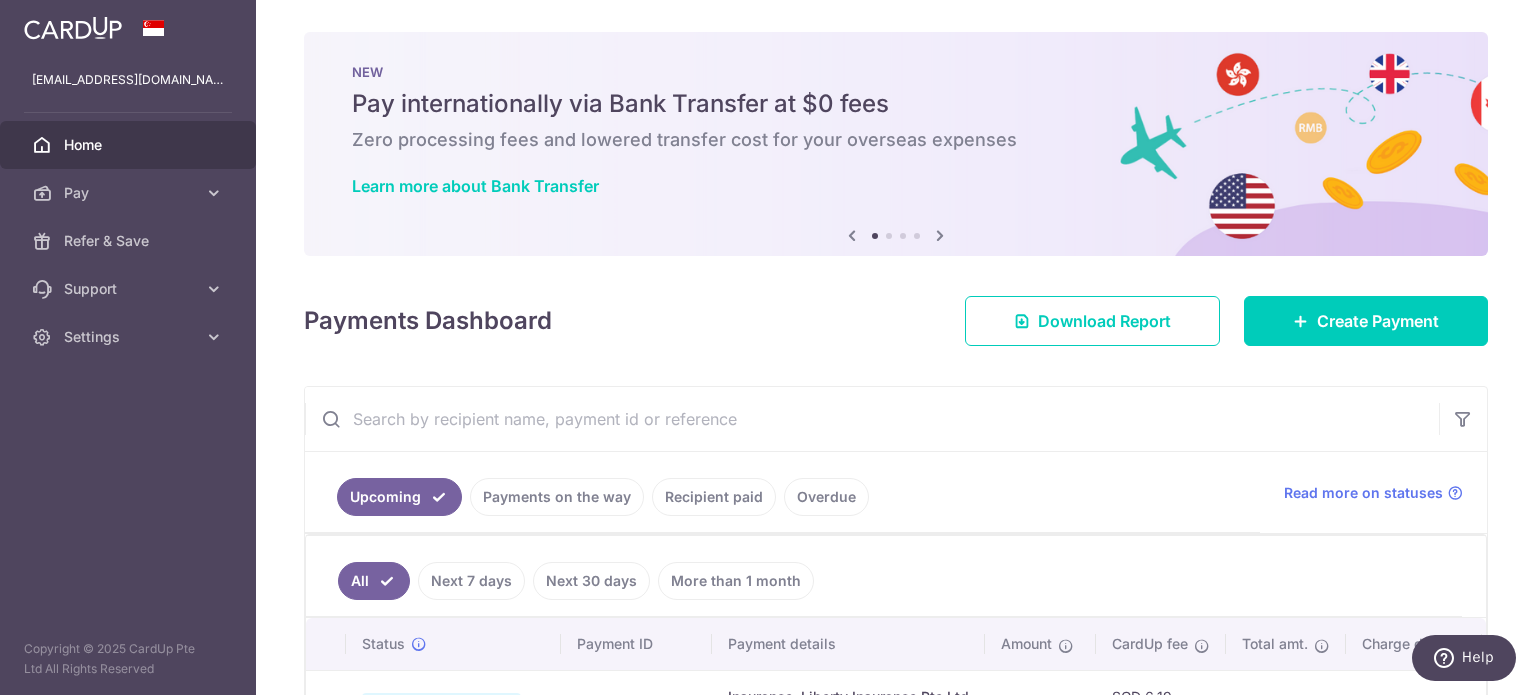 click at bounding box center (940, 235) 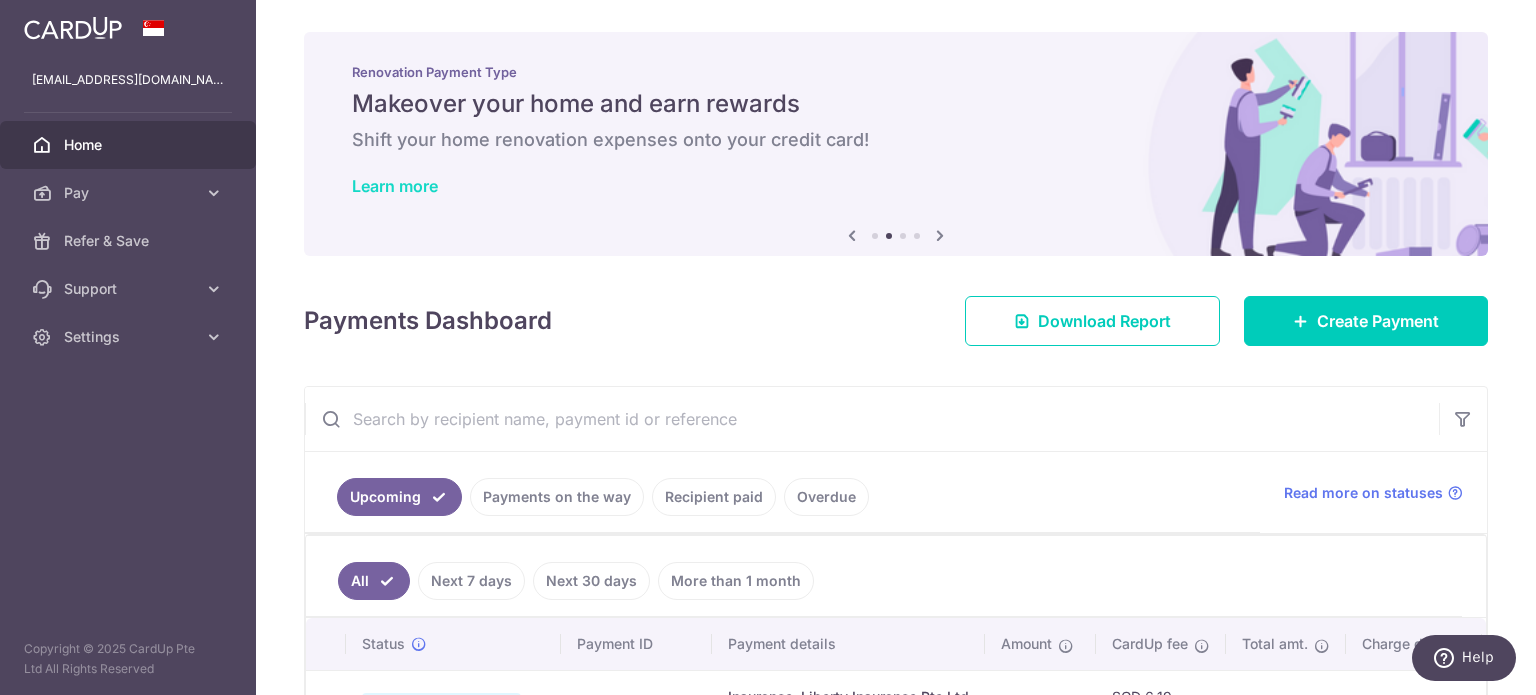 click on "Learn more" at bounding box center (395, 186) 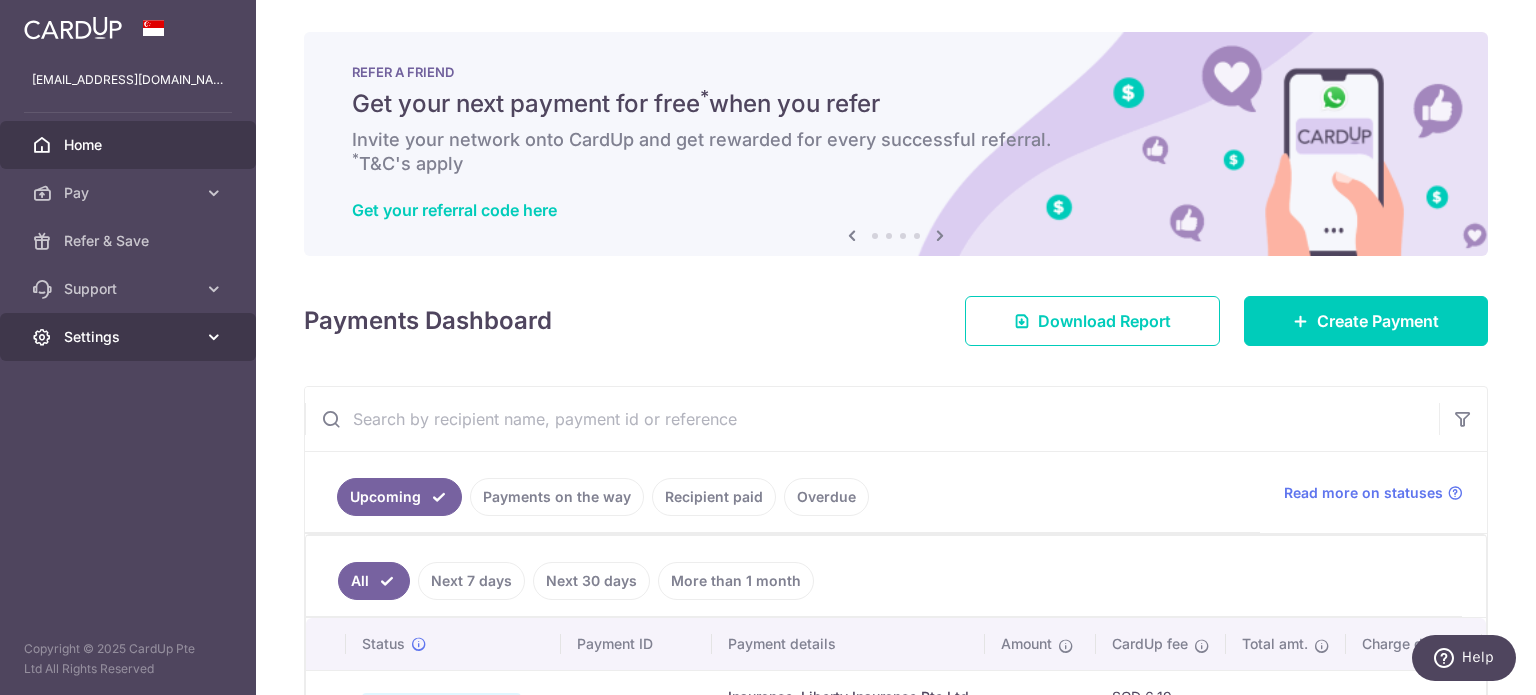 click at bounding box center (214, 337) 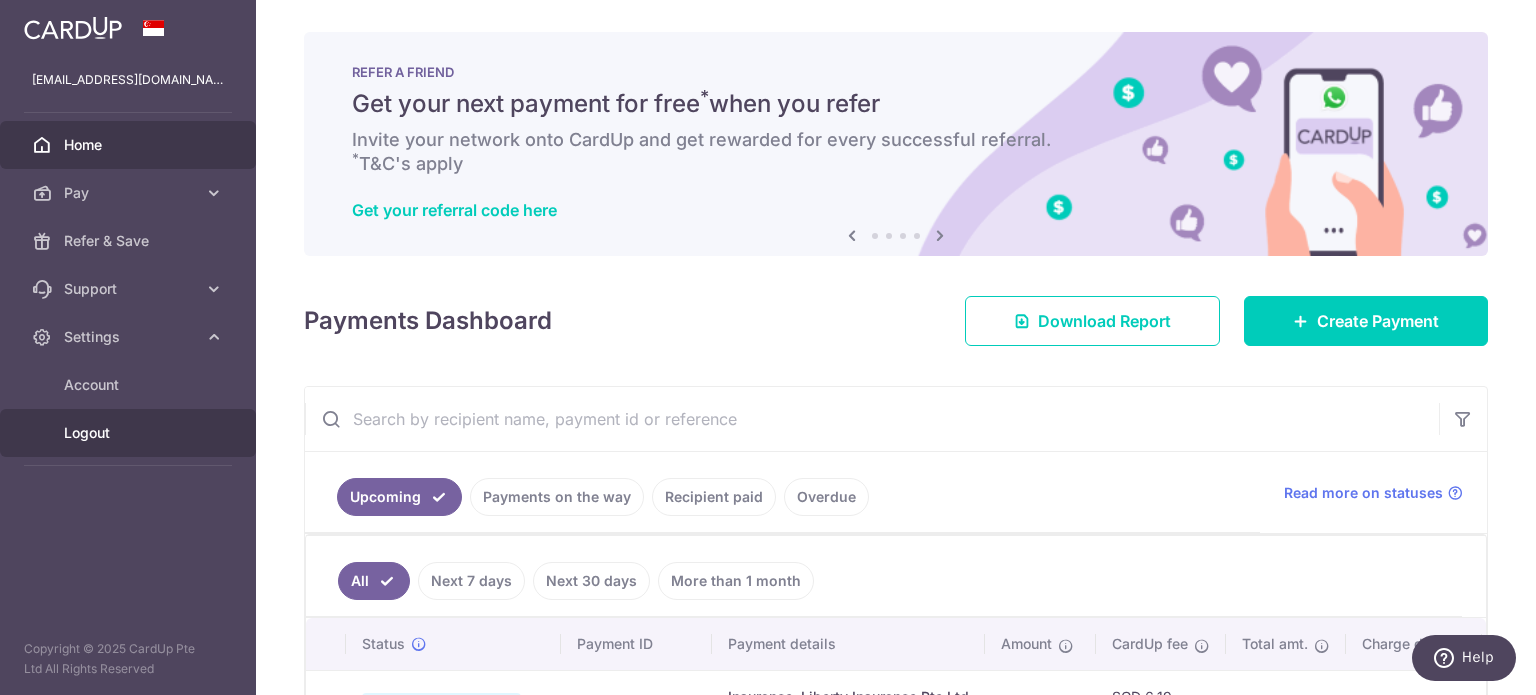 click on "Logout" at bounding box center (130, 433) 